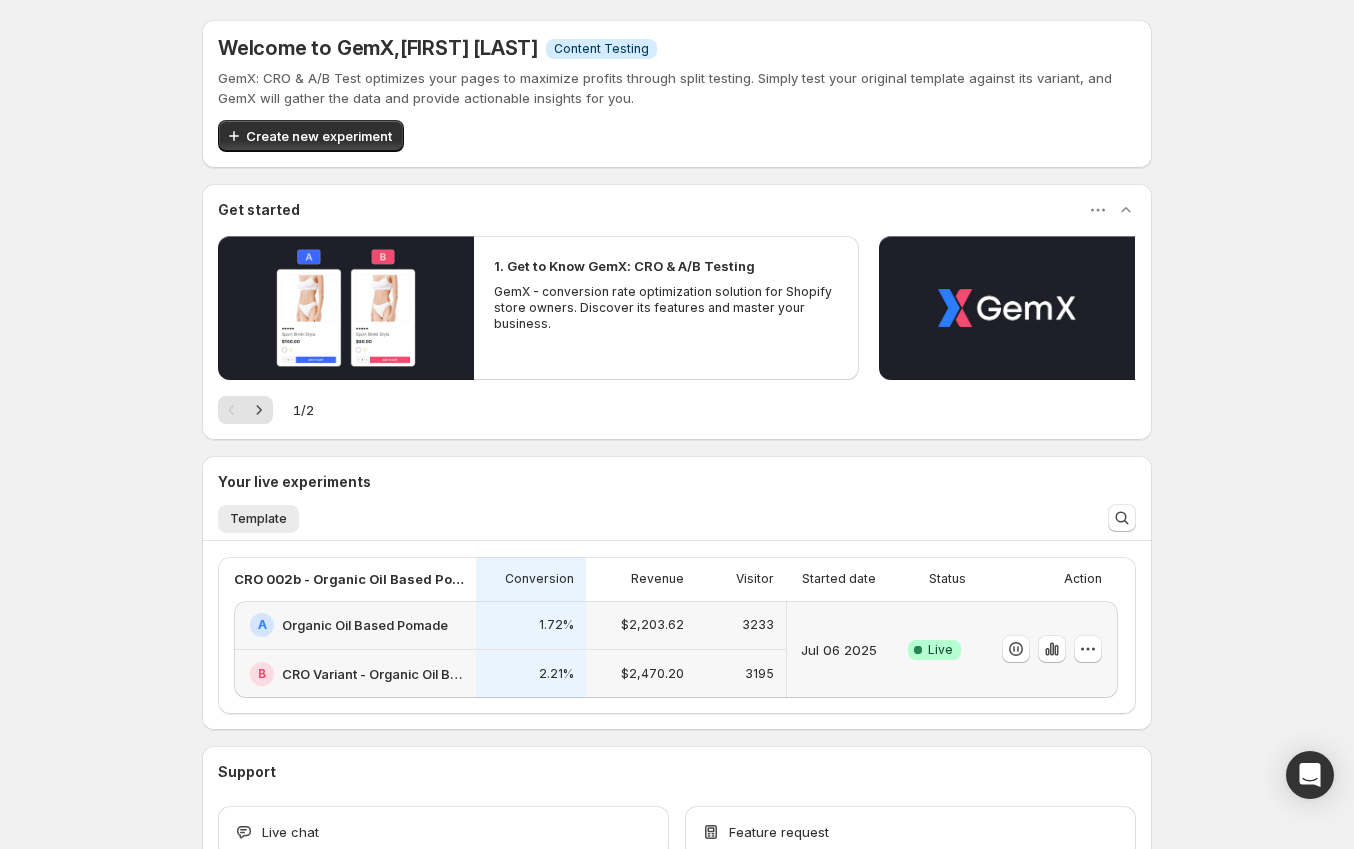 scroll, scrollTop: 133, scrollLeft: 0, axis: vertical 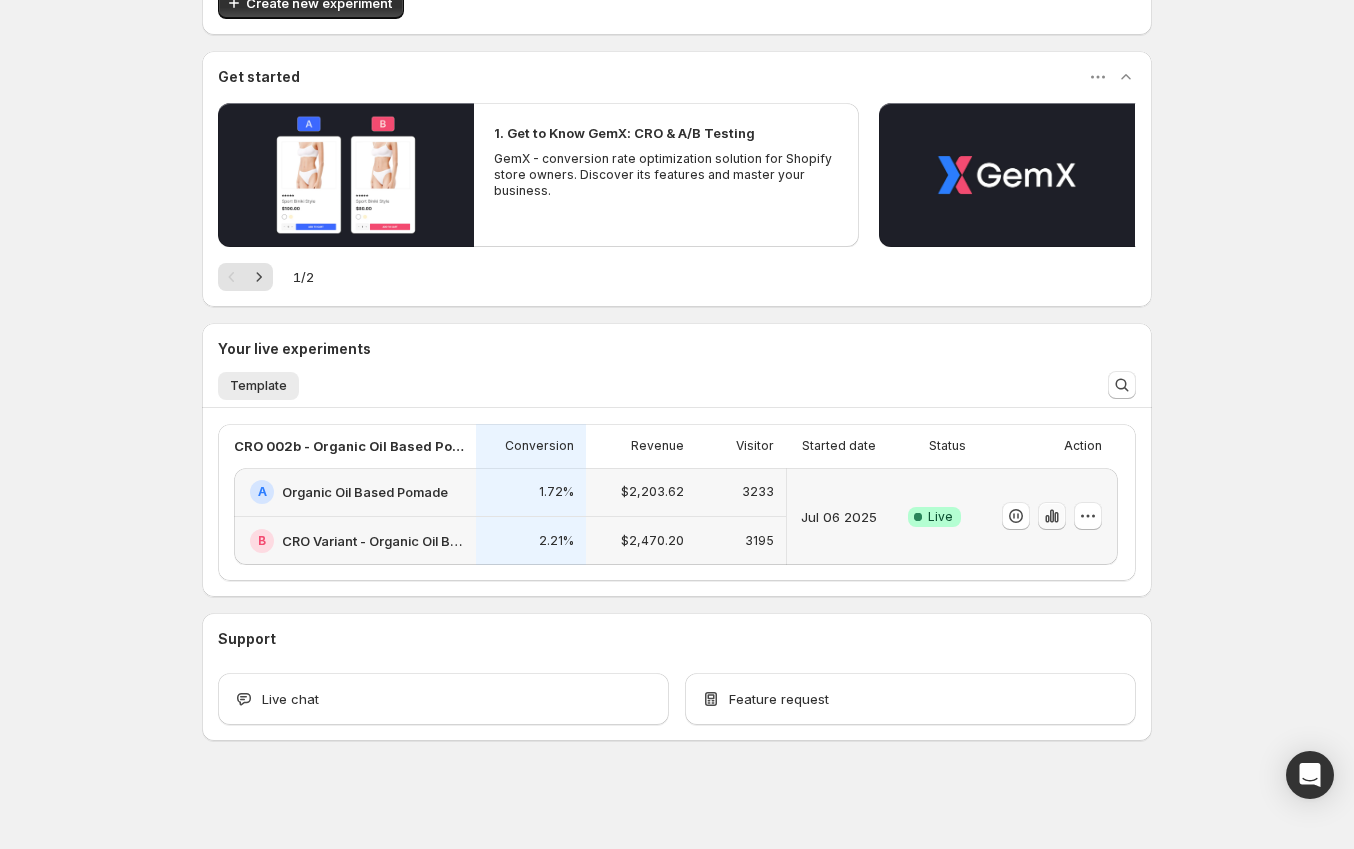 click 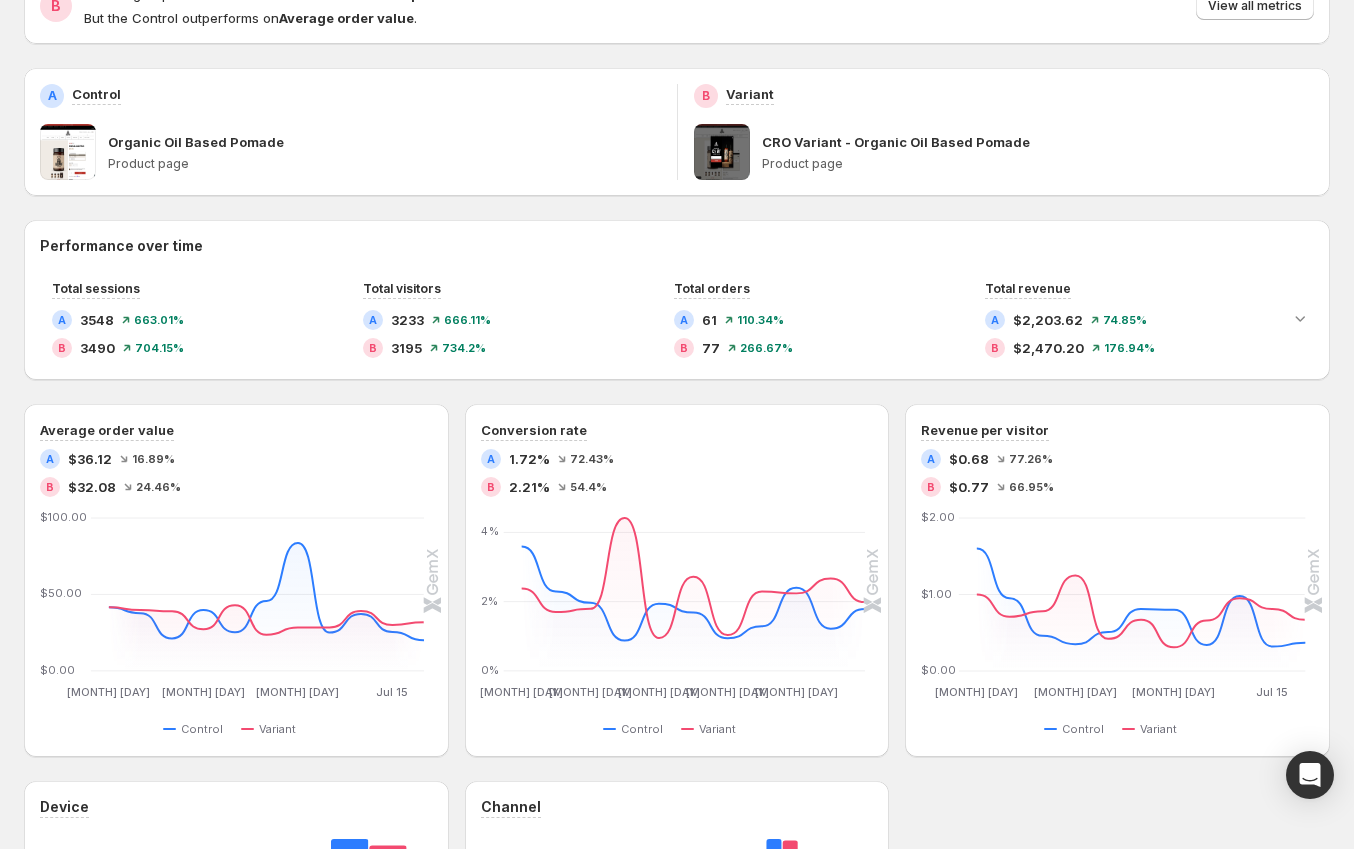 scroll, scrollTop: 0, scrollLeft: 0, axis: both 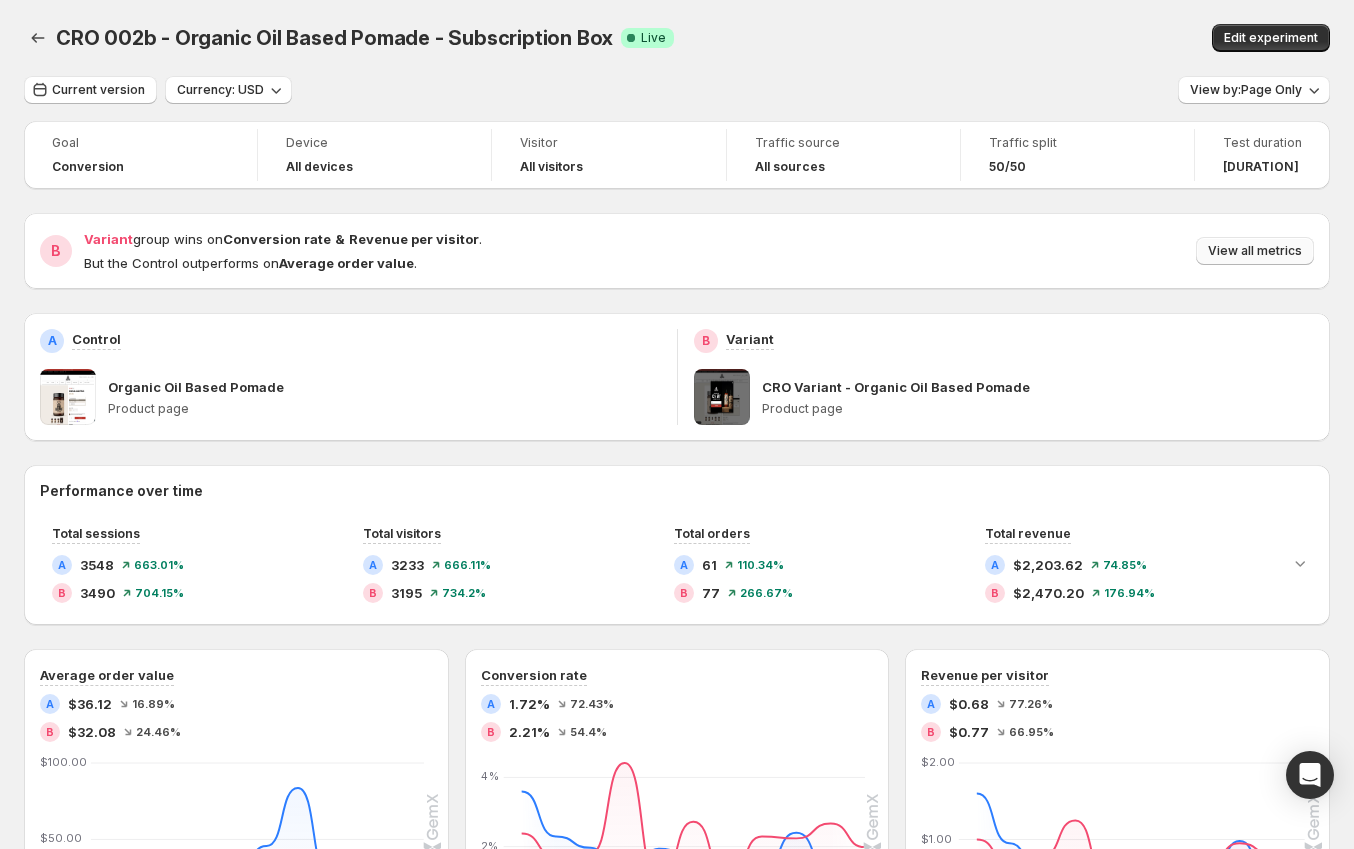 click on "View all metrics" at bounding box center [1255, 251] 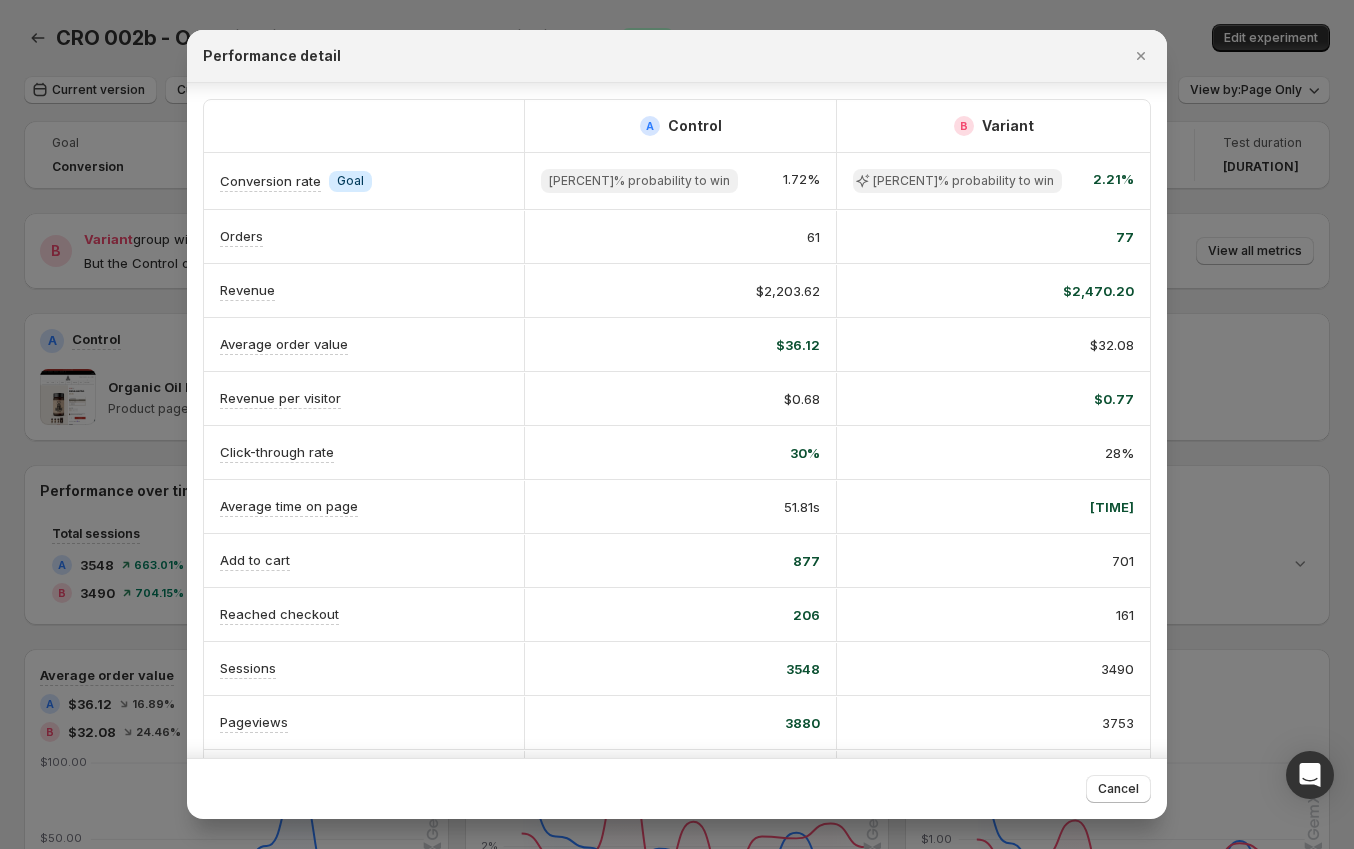 scroll, scrollTop: 62, scrollLeft: 0, axis: vertical 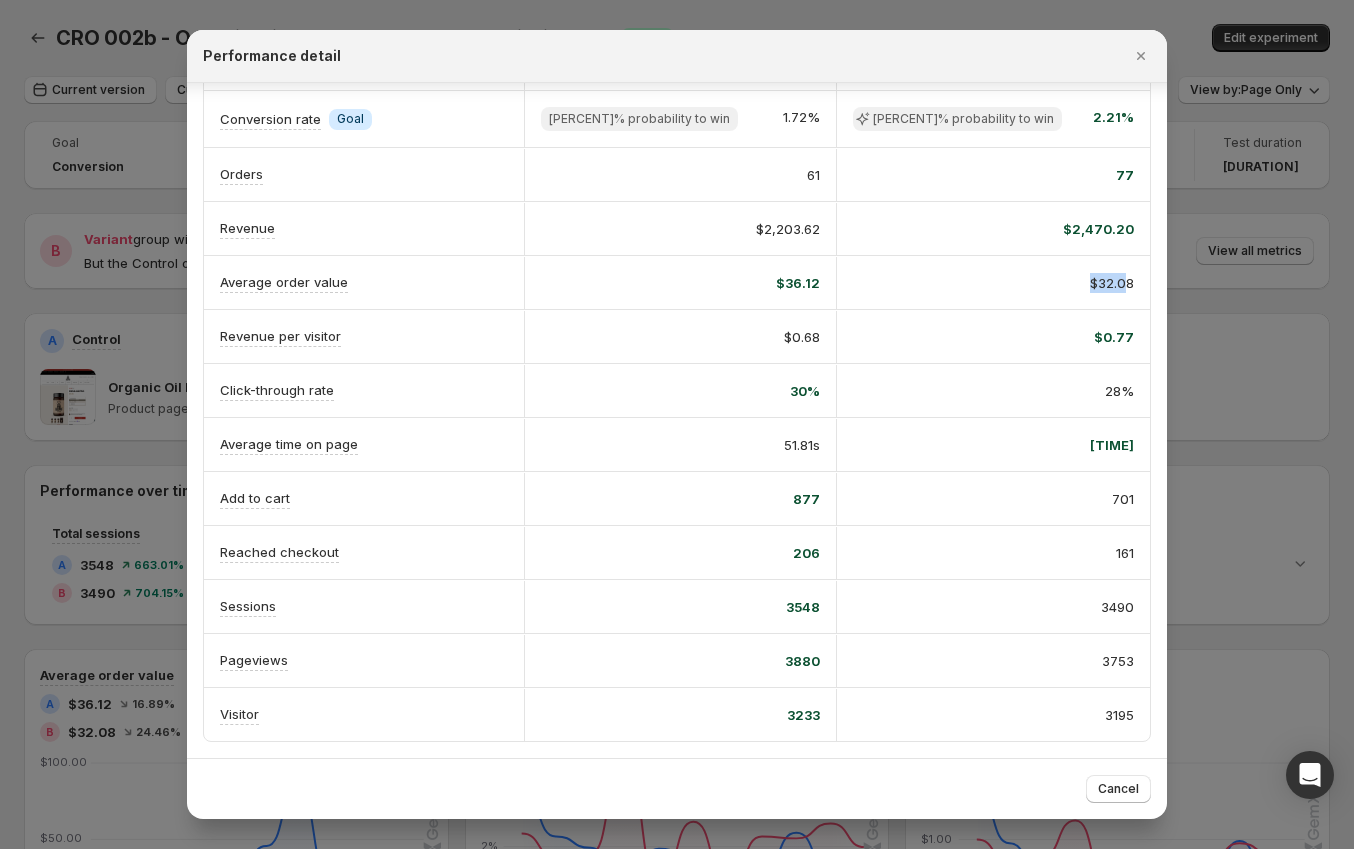 click on "$32.08" at bounding box center [1112, 283] 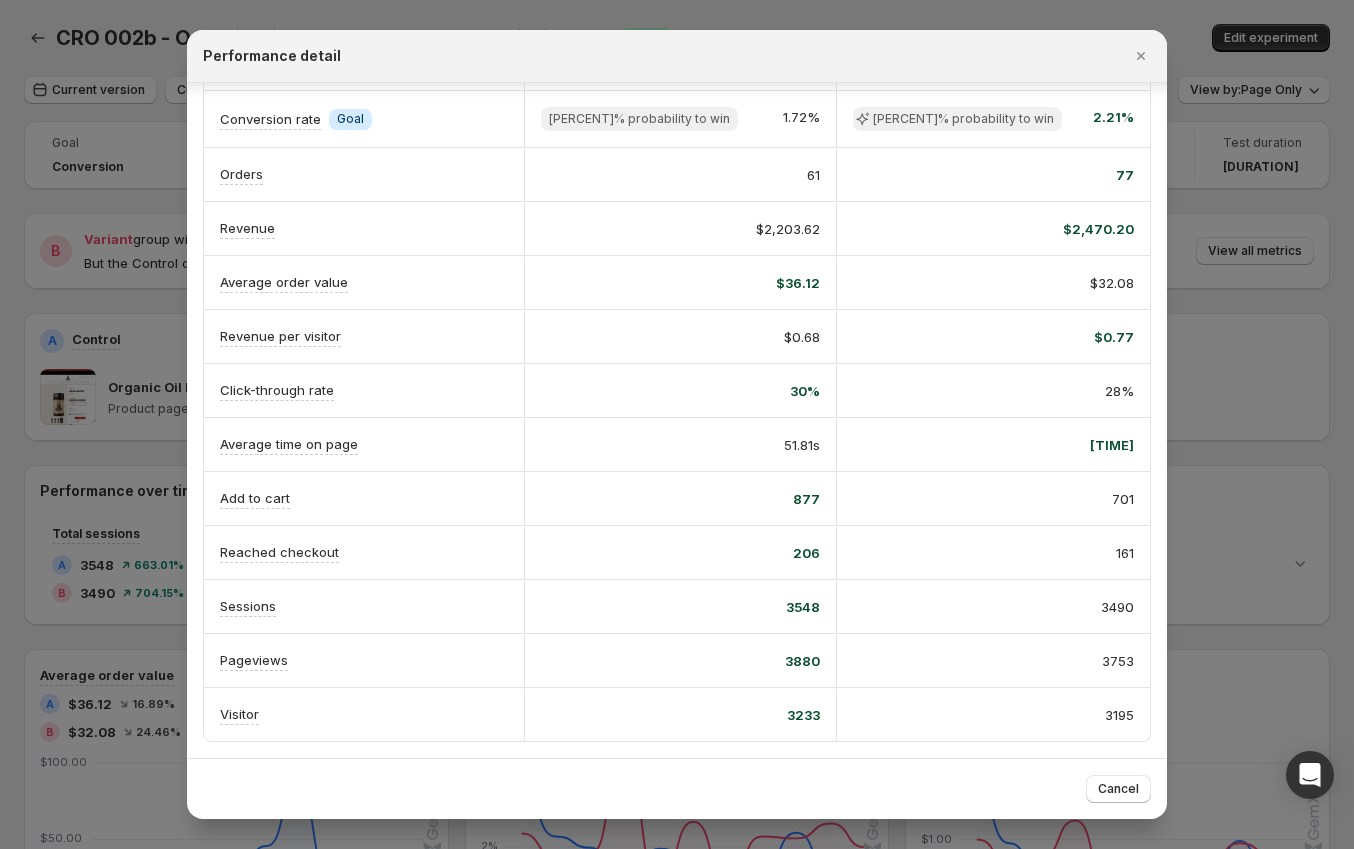 click on "$0.77" at bounding box center [993, 337] 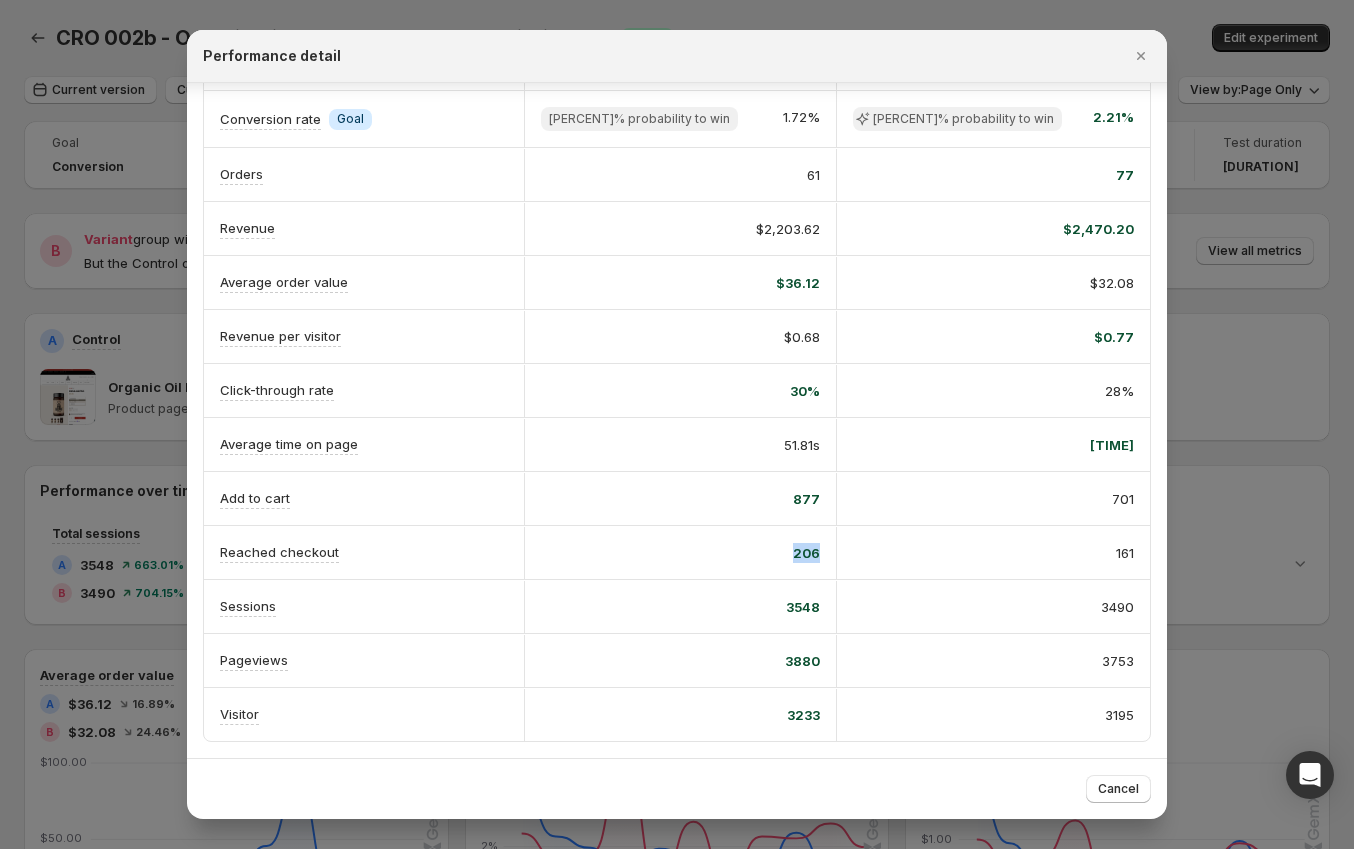 drag, startPoint x: 759, startPoint y: 558, endPoint x: 833, endPoint y: 558, distance: 74 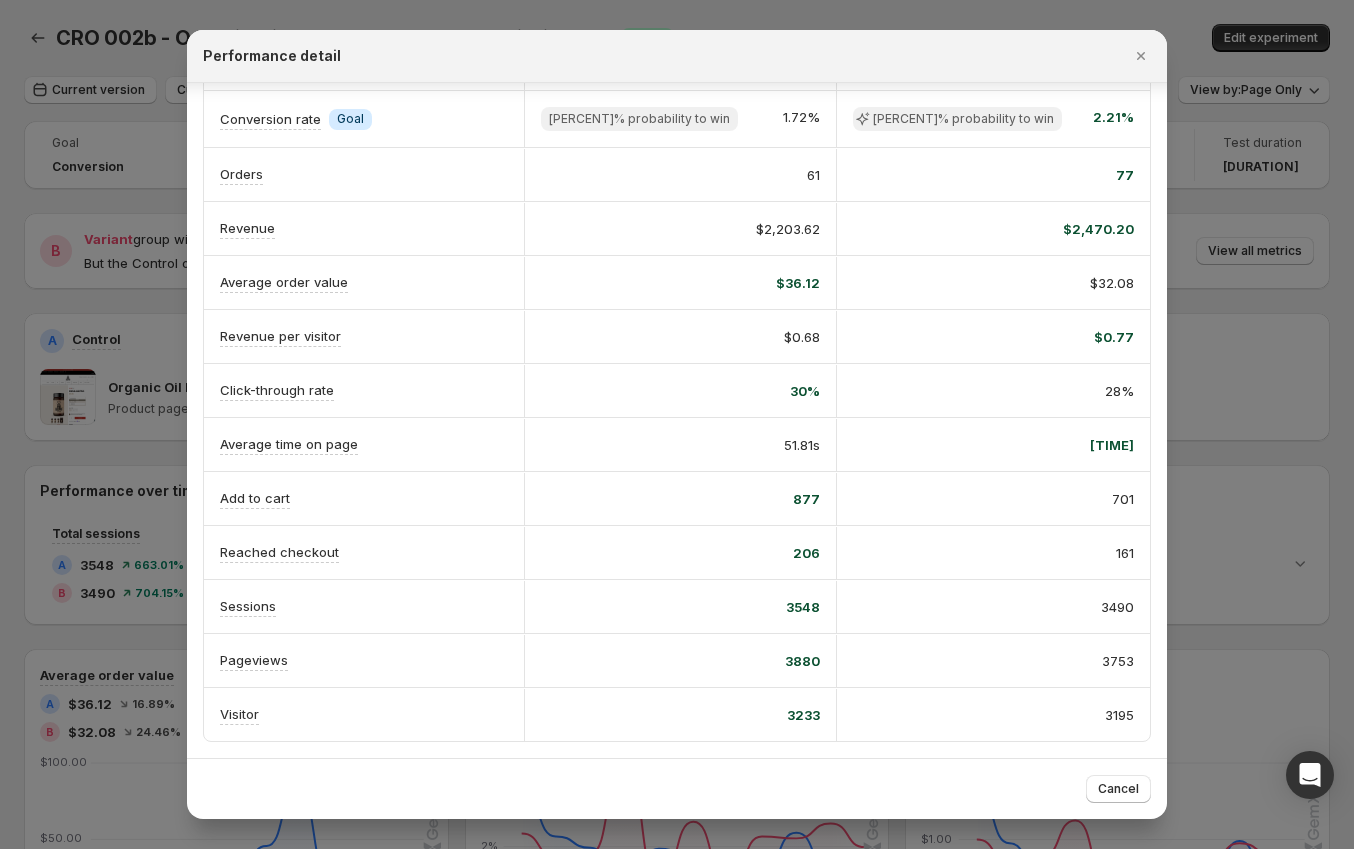 click on "3490" at bounding box center [993, 607] 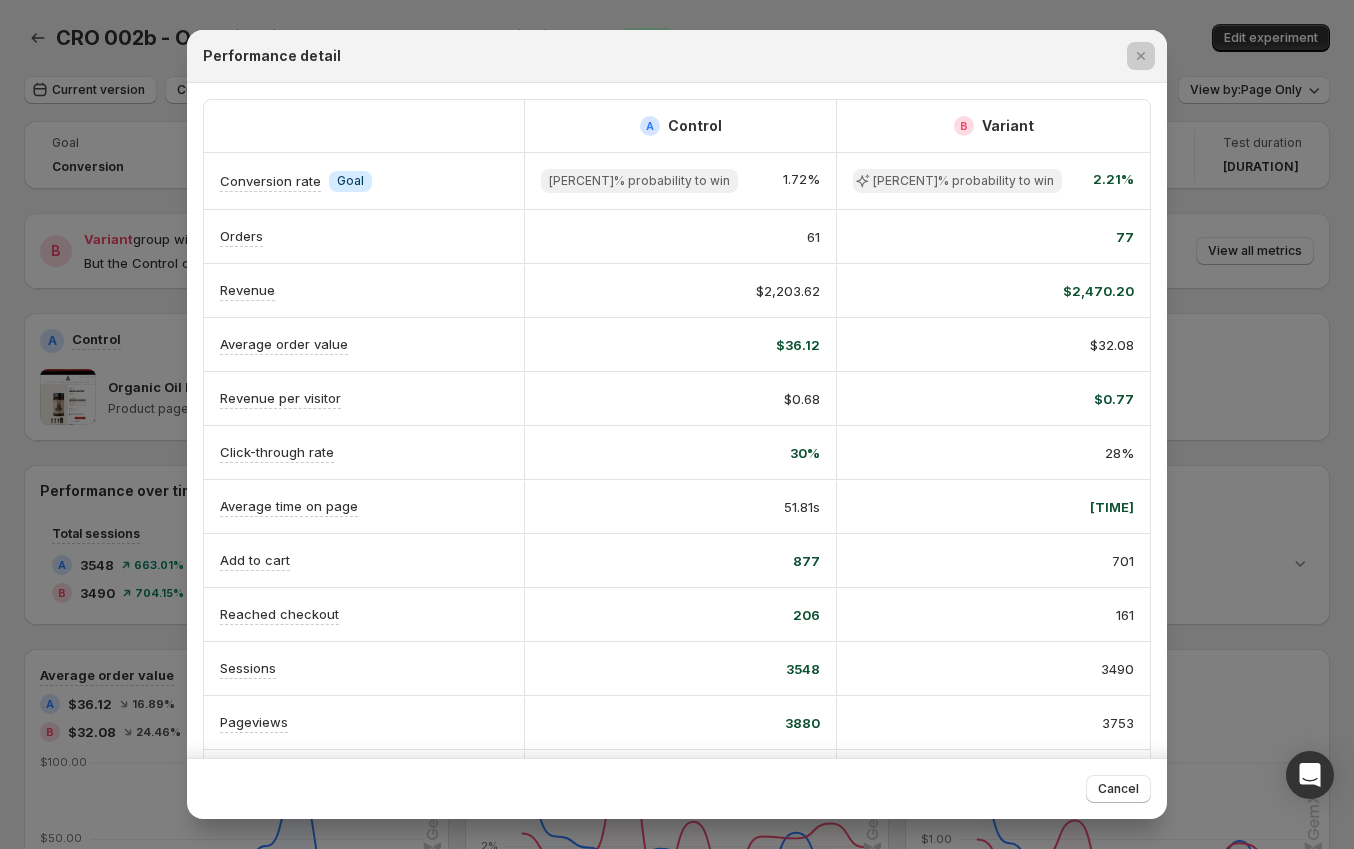 click at bounding box center (677, 424) 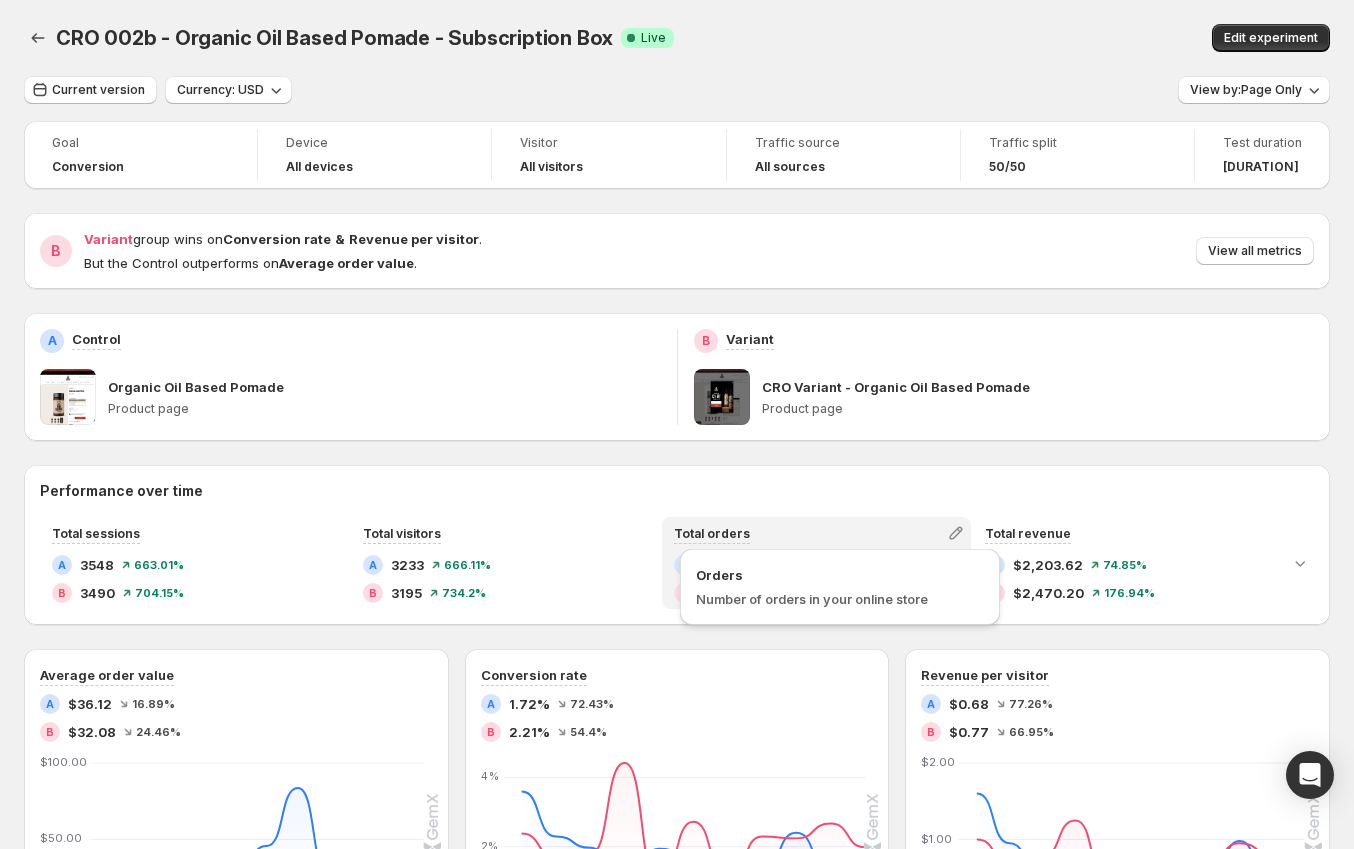scroll, scrollTop: 231, scrollLeft: 0, axis: vertical 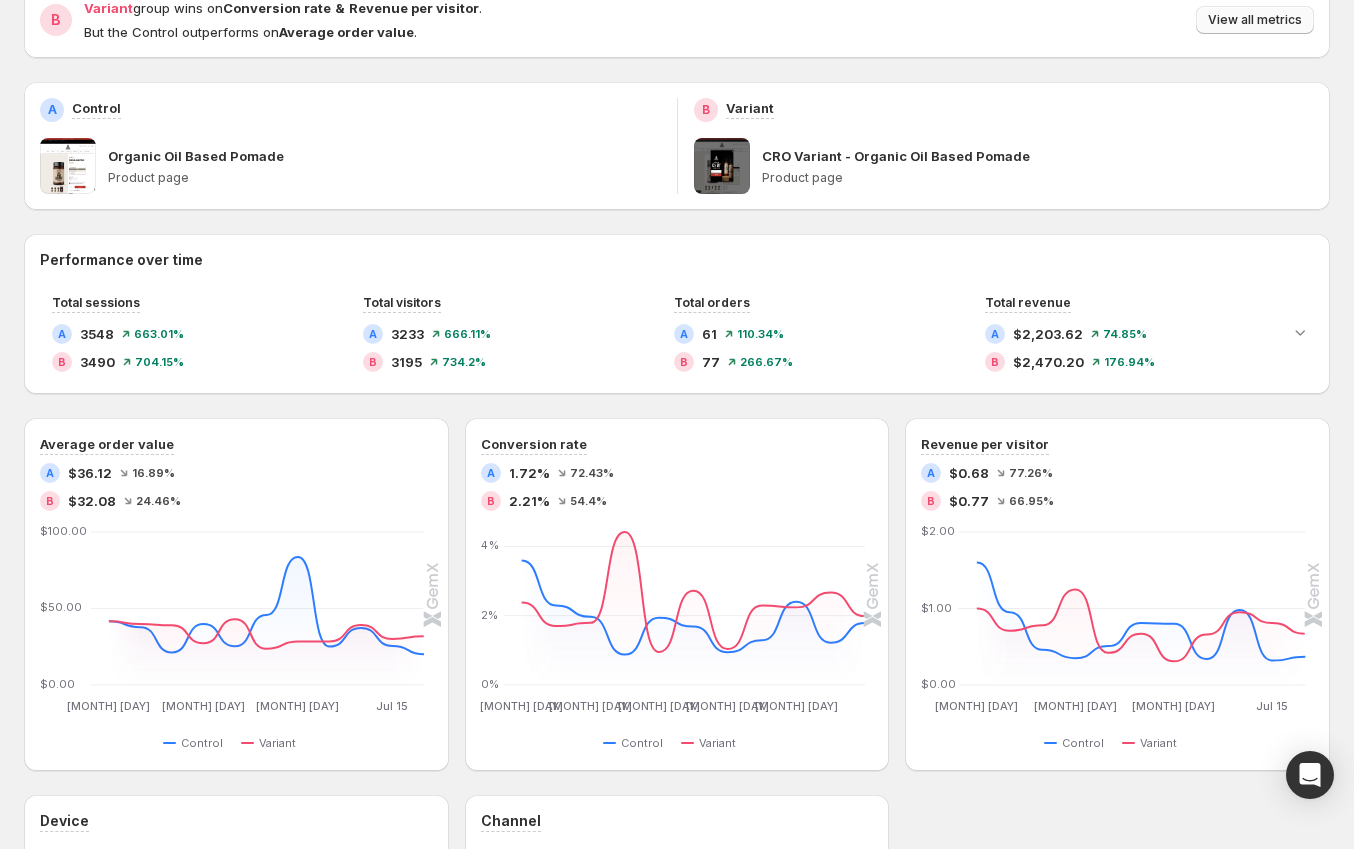 click on "View all metrics" at bounding box center (1255, 20) 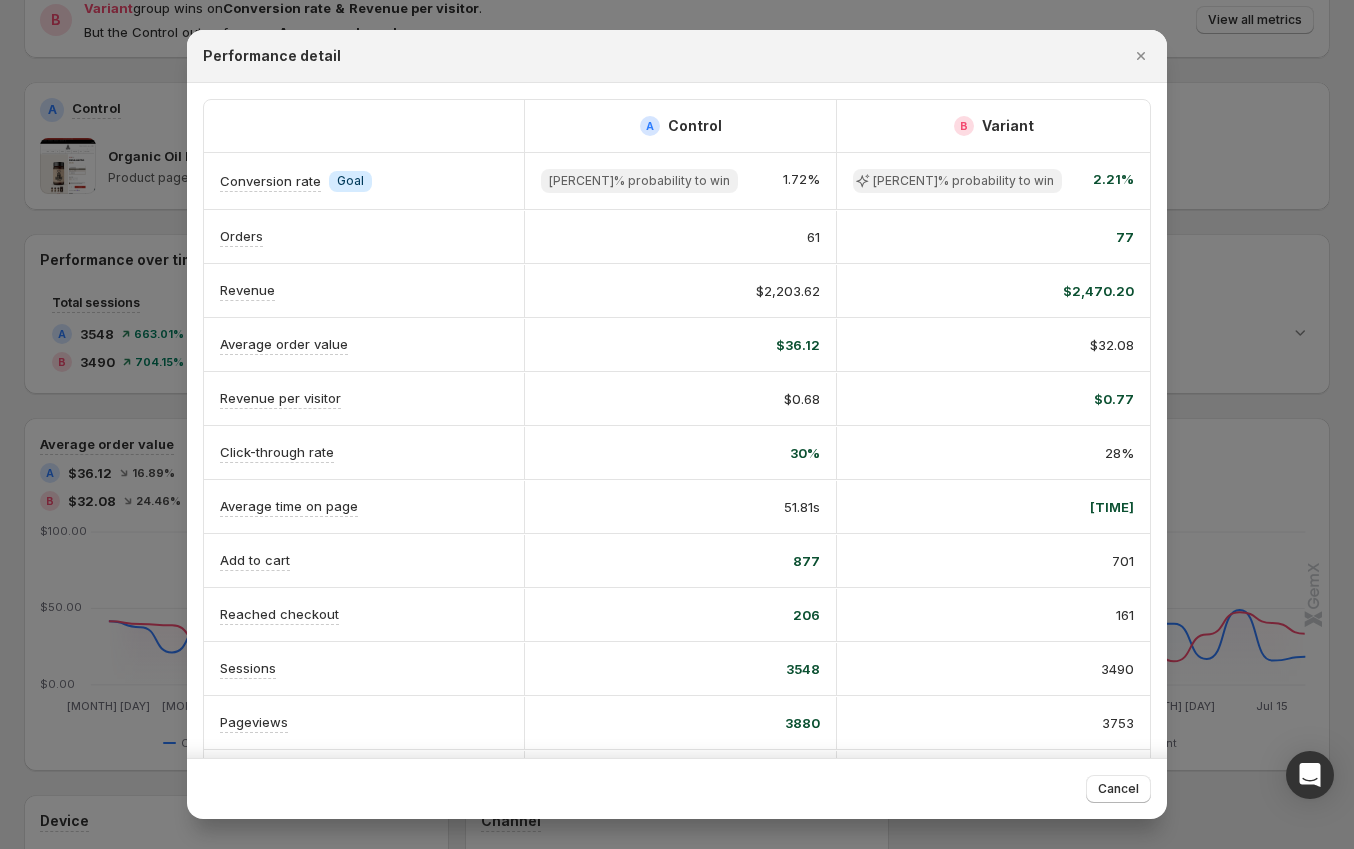 scroll, scrollTop: 0, scrollLeft: 0, axis: both 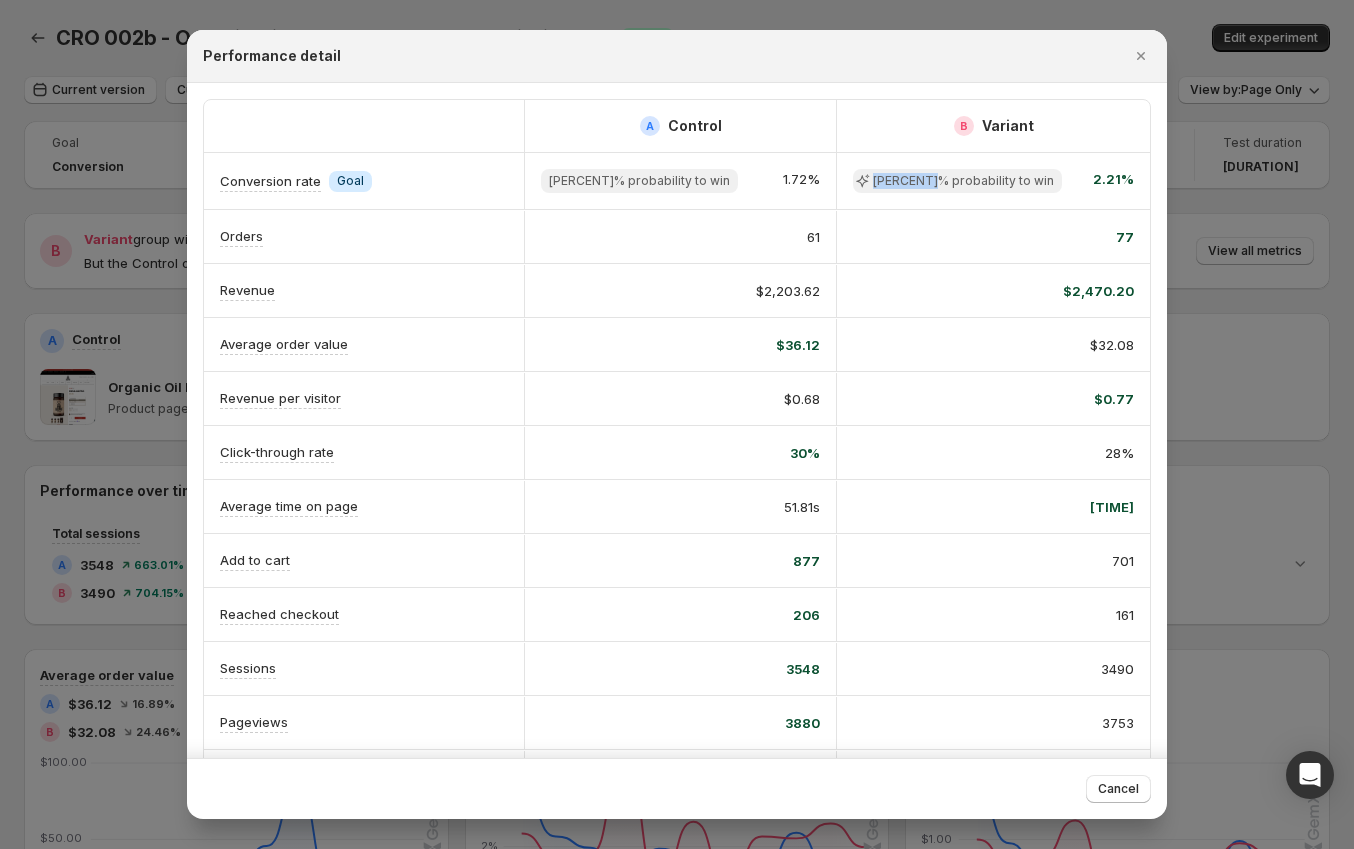drag, startPoint x: 897, startPoint y: 178, endPoint x: 932, endPoint y: 177, distance: 35.014282 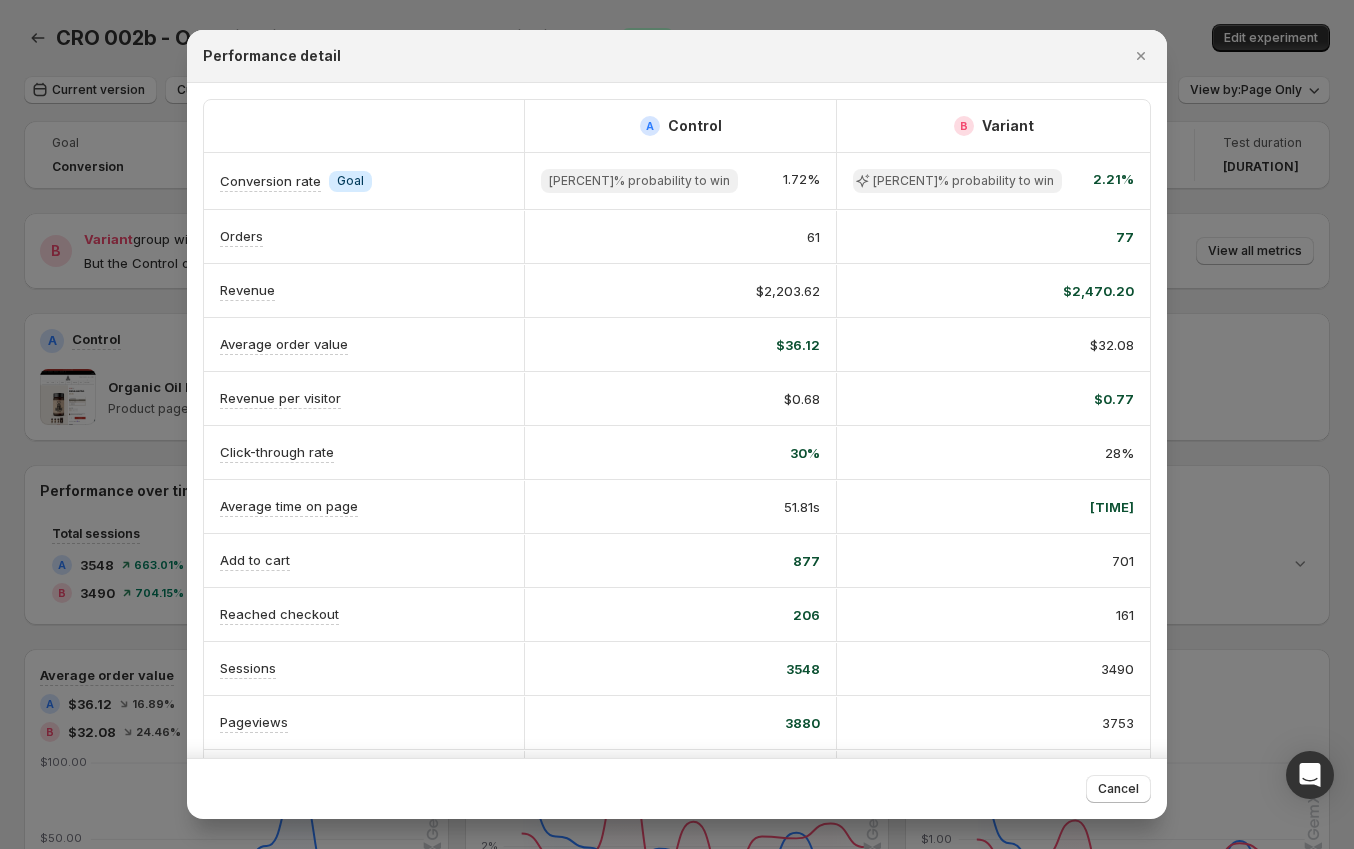 click at bounding box center [677, 424] 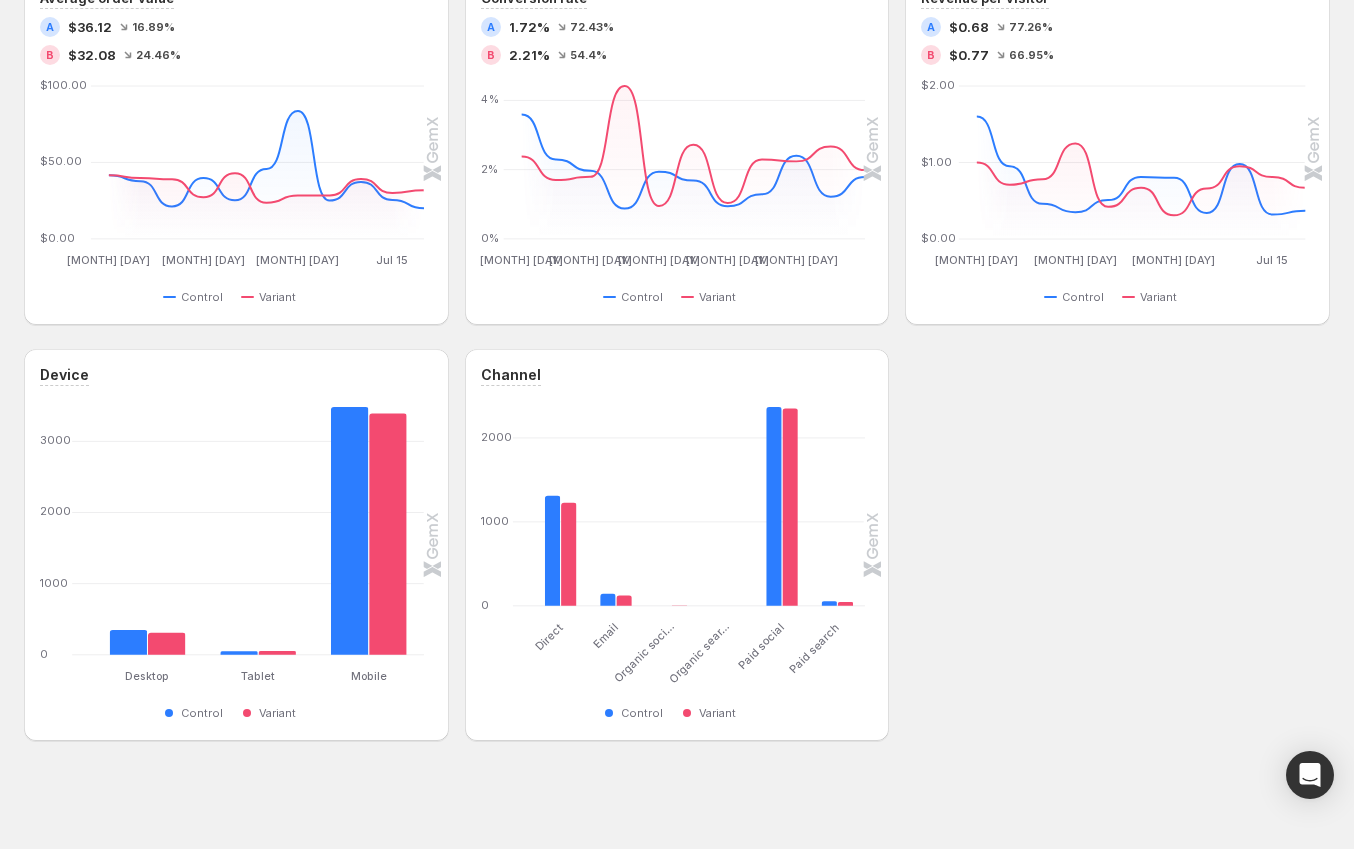 scroll, scrollTop: 542, scrollLeft: 0, axis: vertical 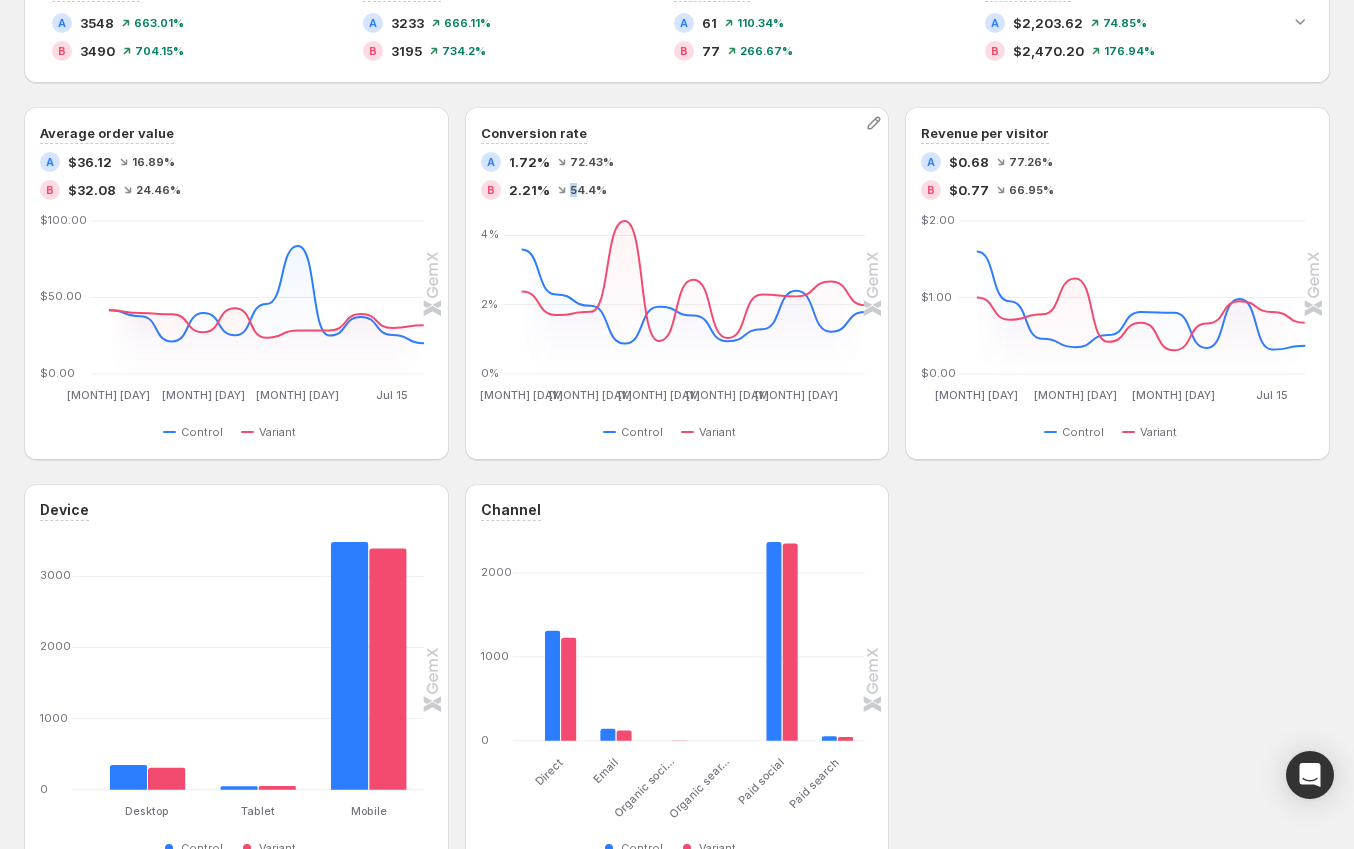 click on "54.4 %" at bounding box center (588, 190) 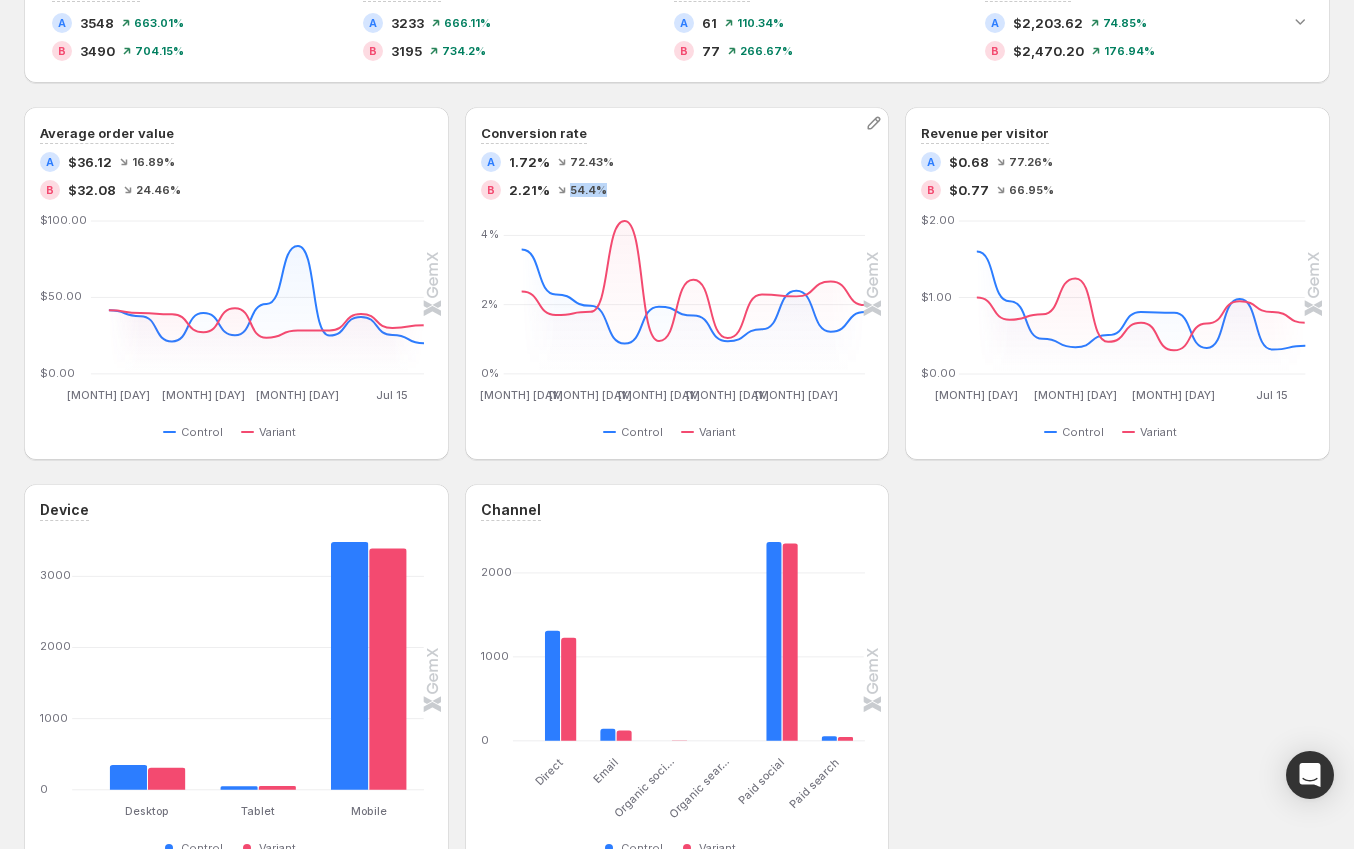click on "B 2.21% 54.4 %" at bounding box center [677, 190] 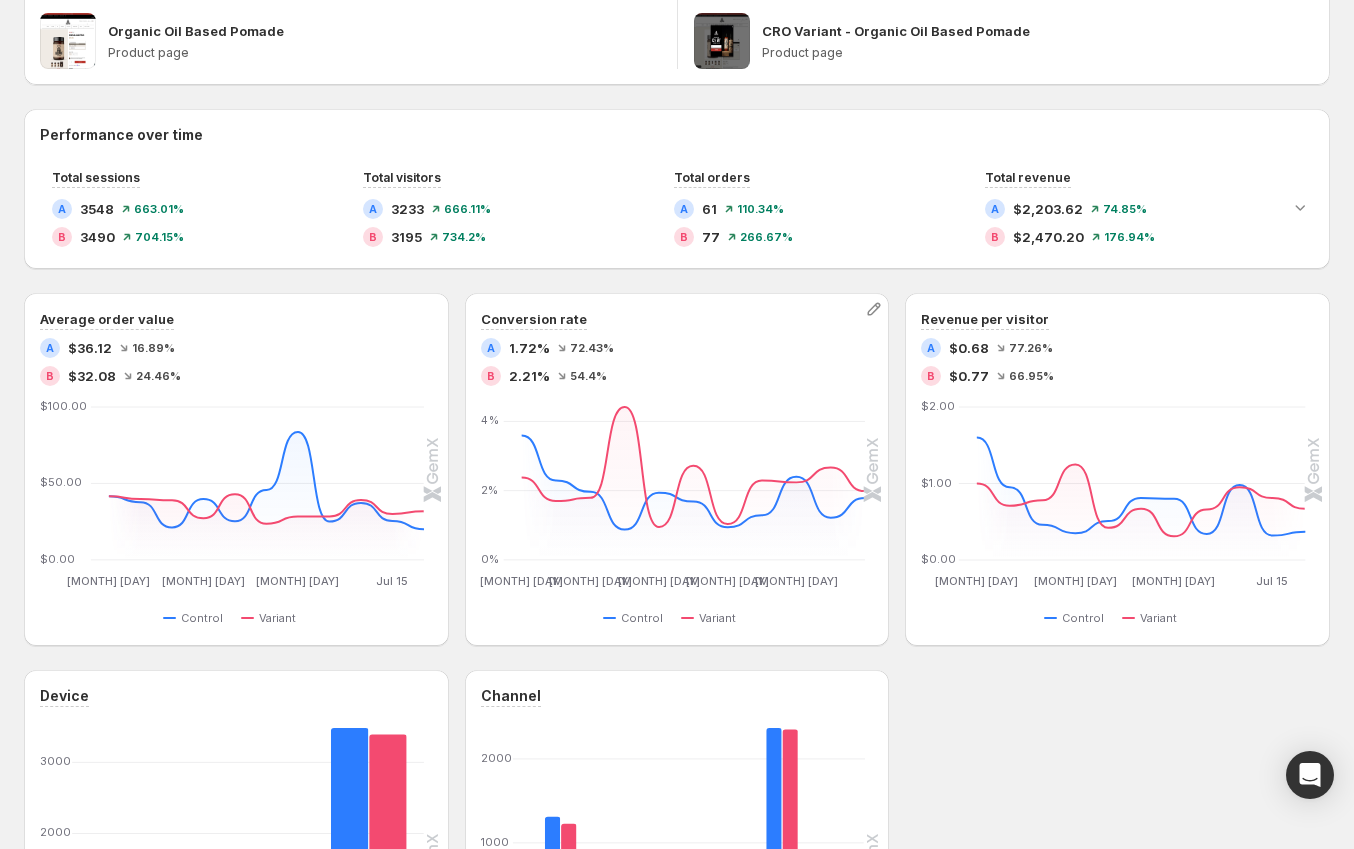 scroll, scrollTop: 0, scrollLeft: 0, axis: both 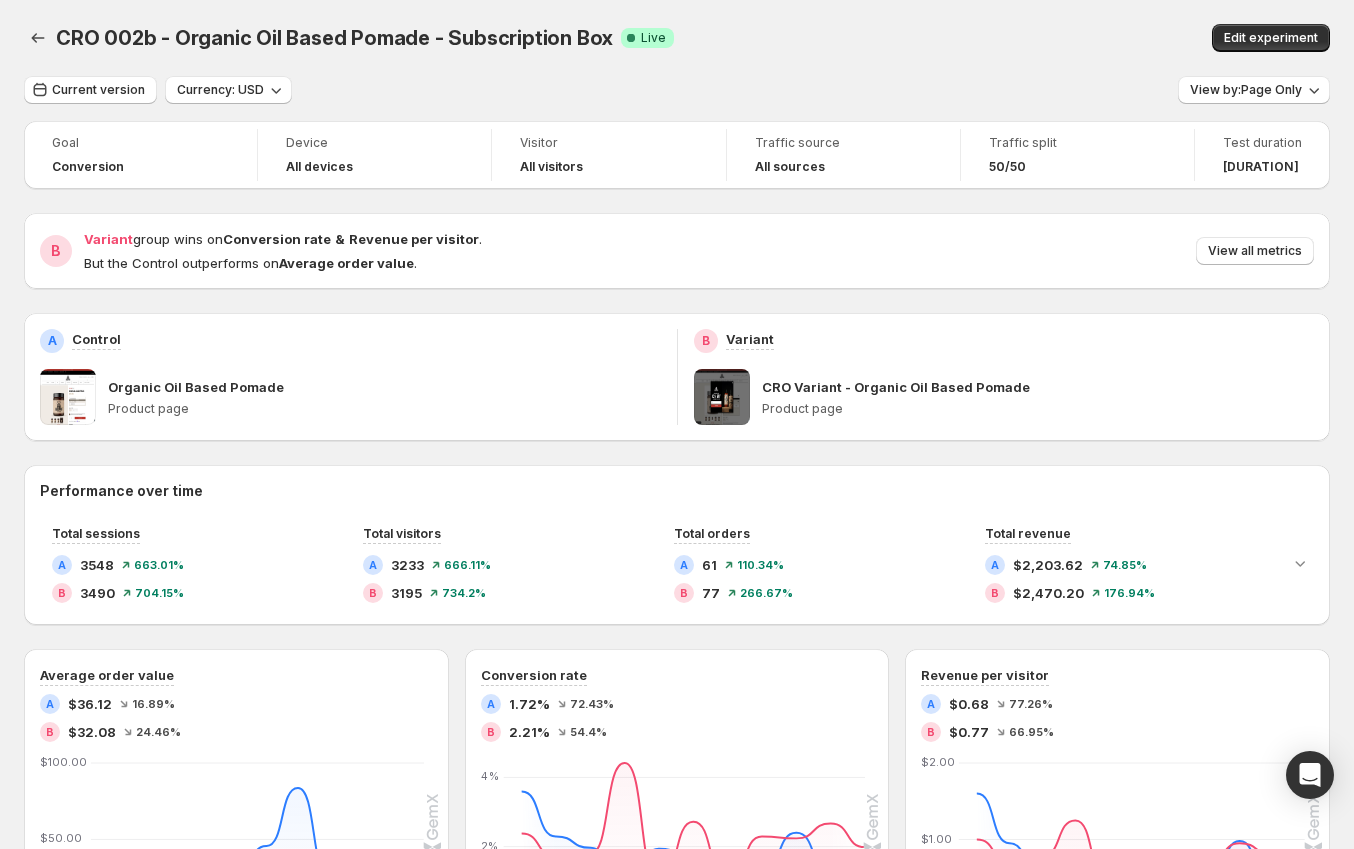 click on "[DURATION]" at bounding box center (1261, 167) 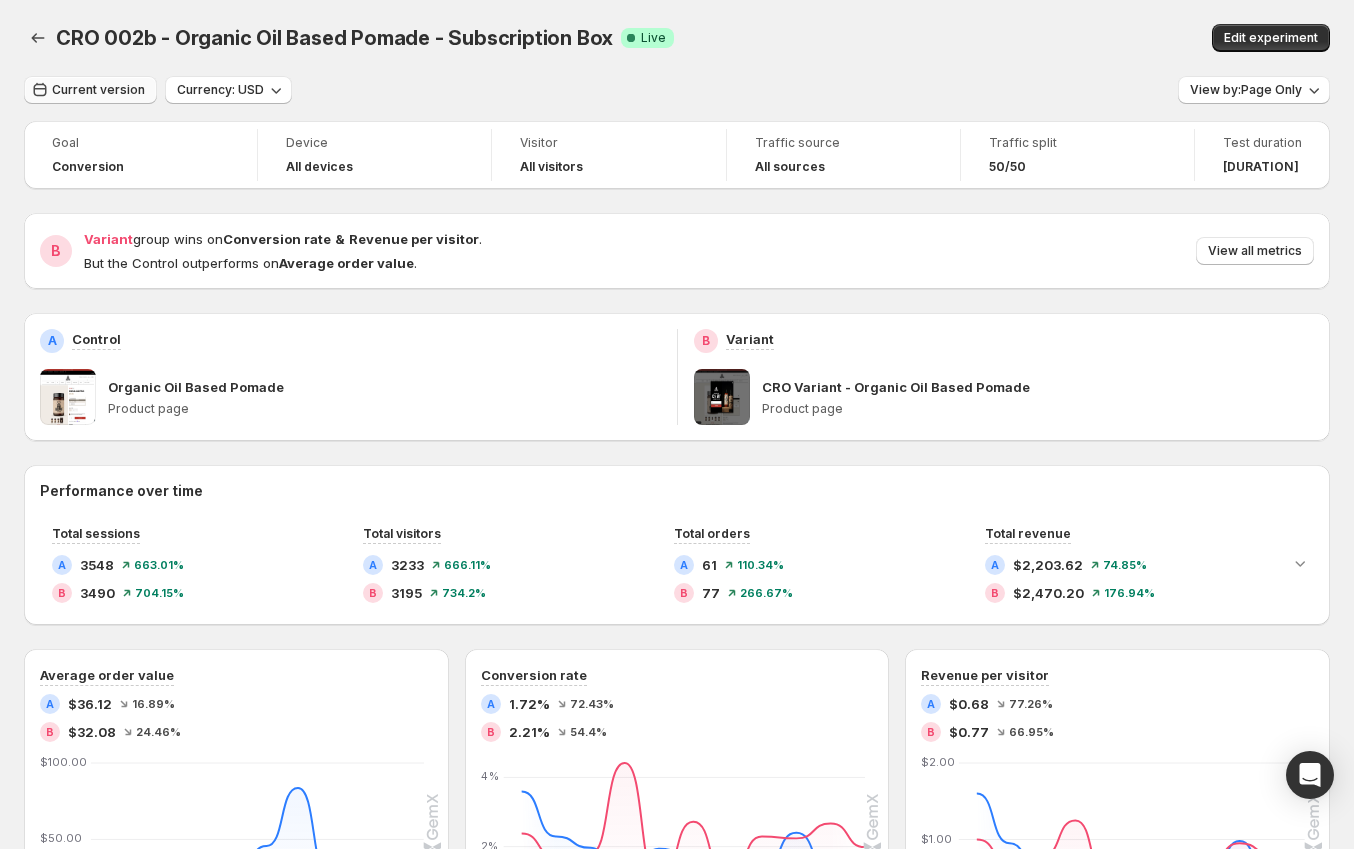 click on "Current version" at bounding box center [98, 90] 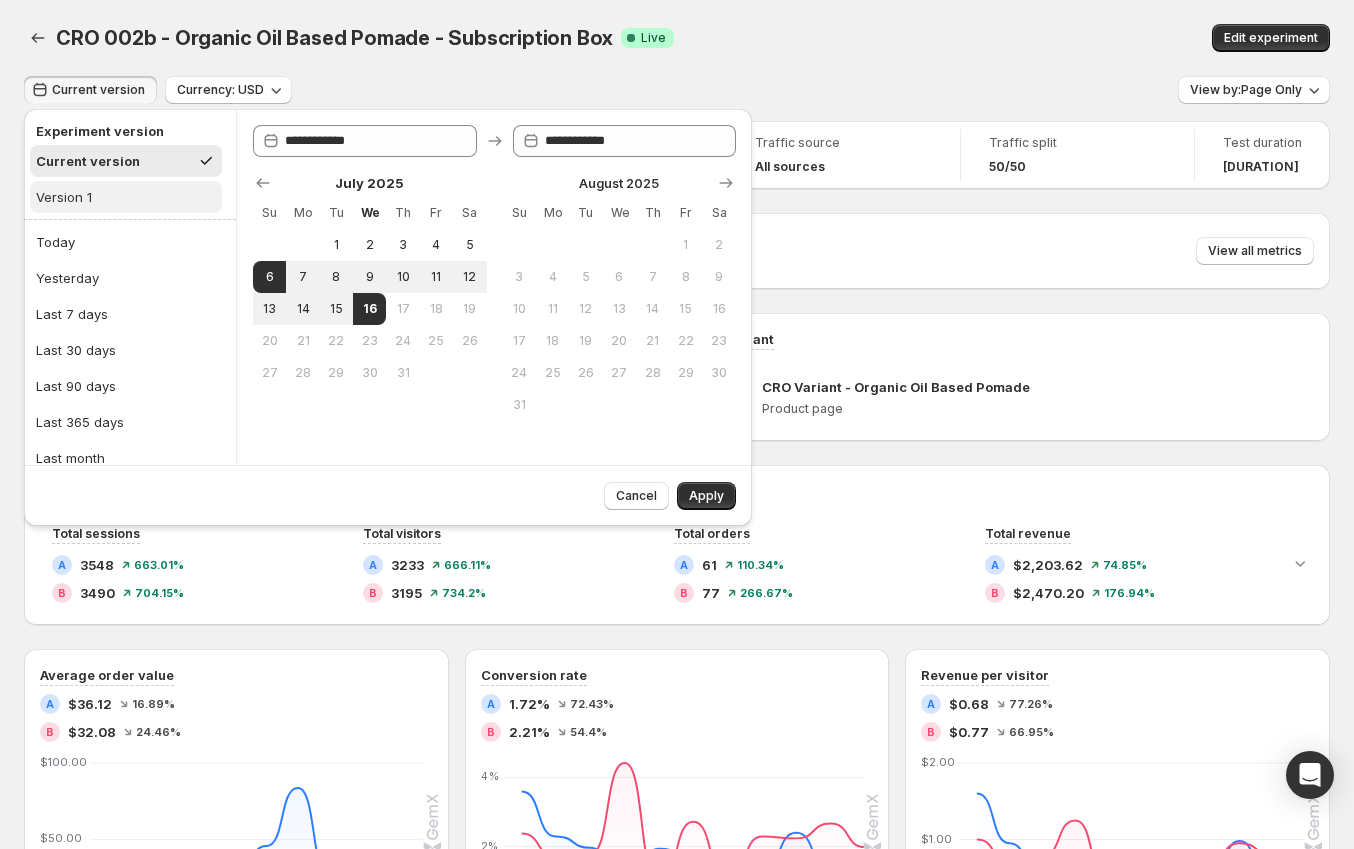 click on "Version 1" at bounding box center (126, 197) 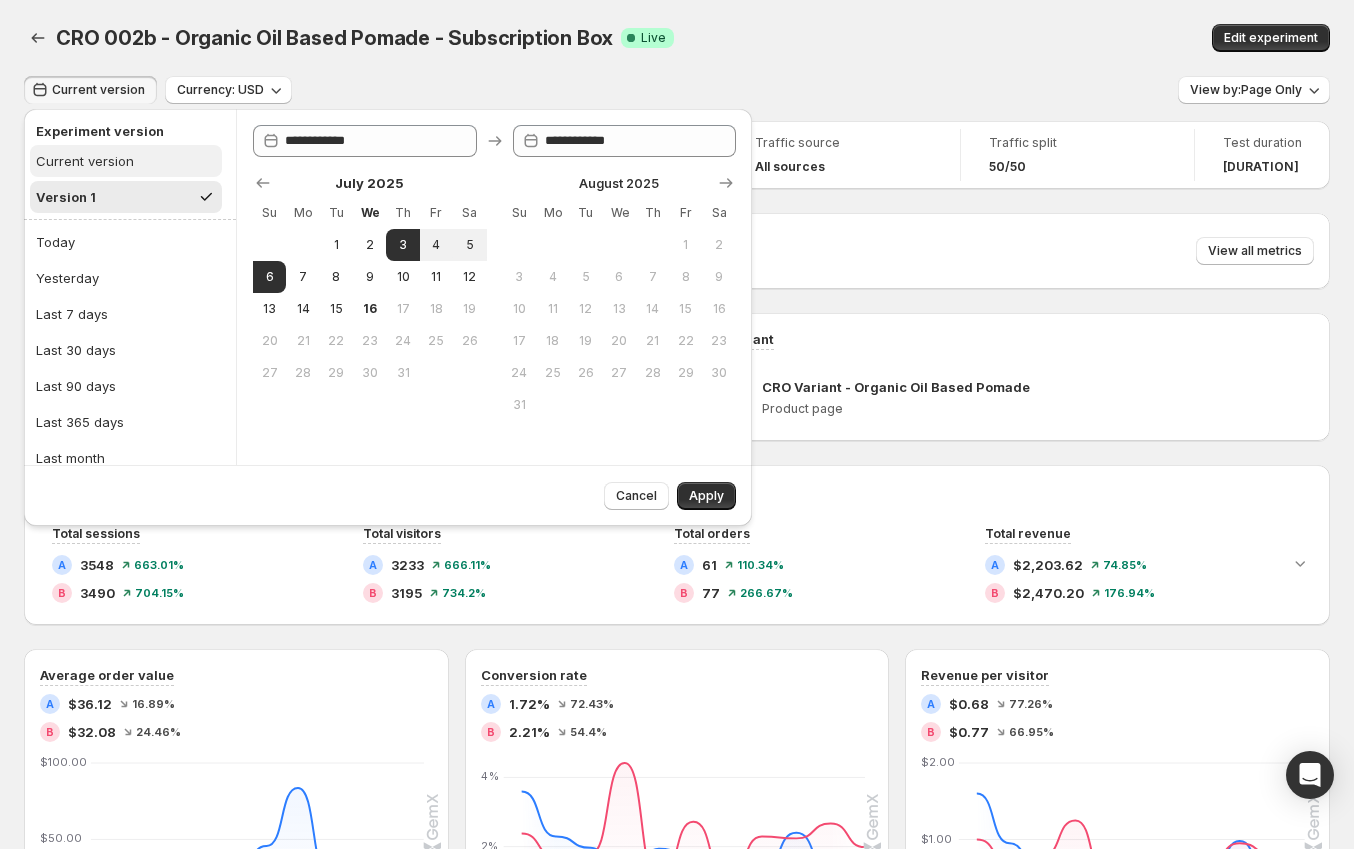 click on "Current version" at bounding box center (85, 161) 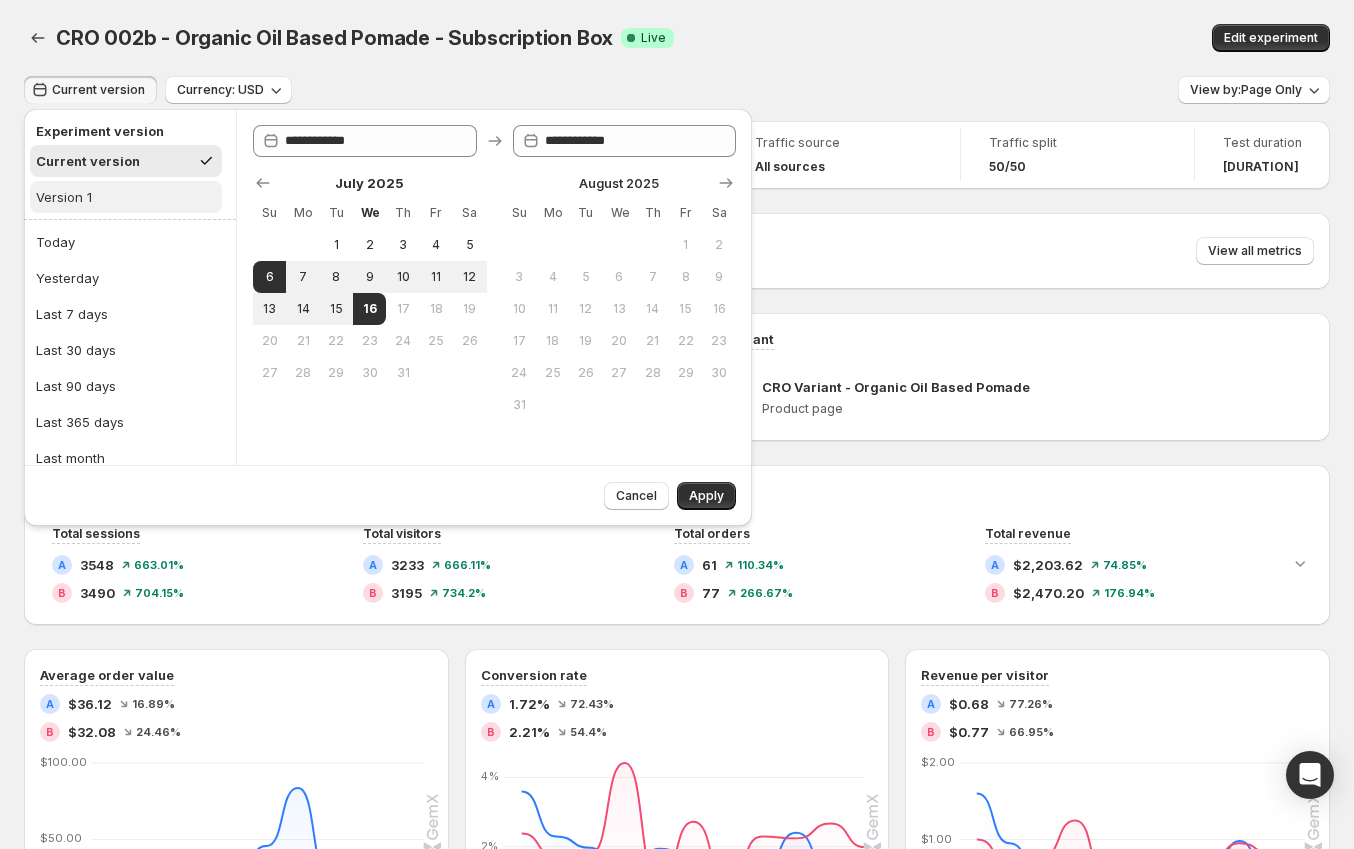 click on "Version 1" at bounding box center [64, 197] 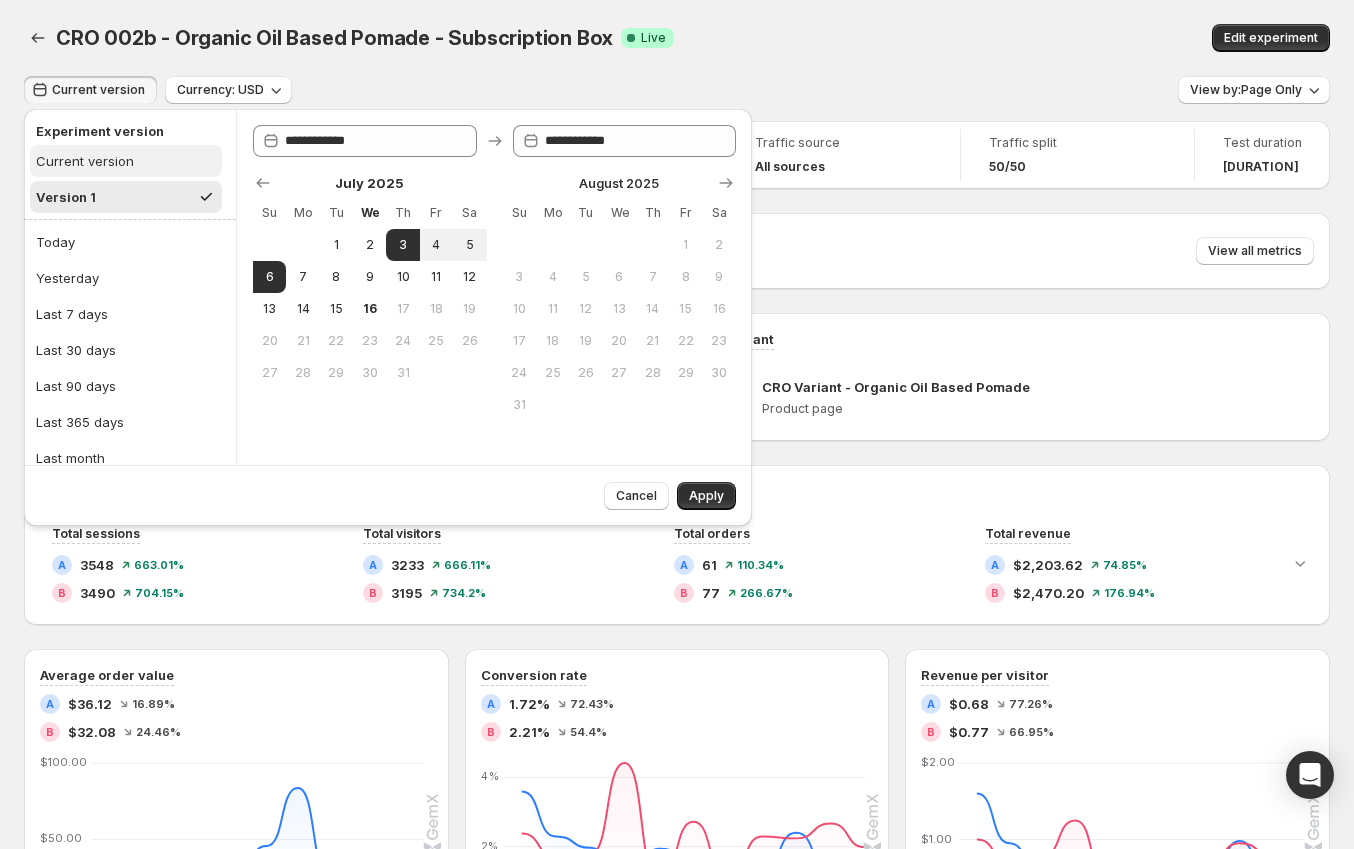 click on "Current version" at bounding box center (85, 161) 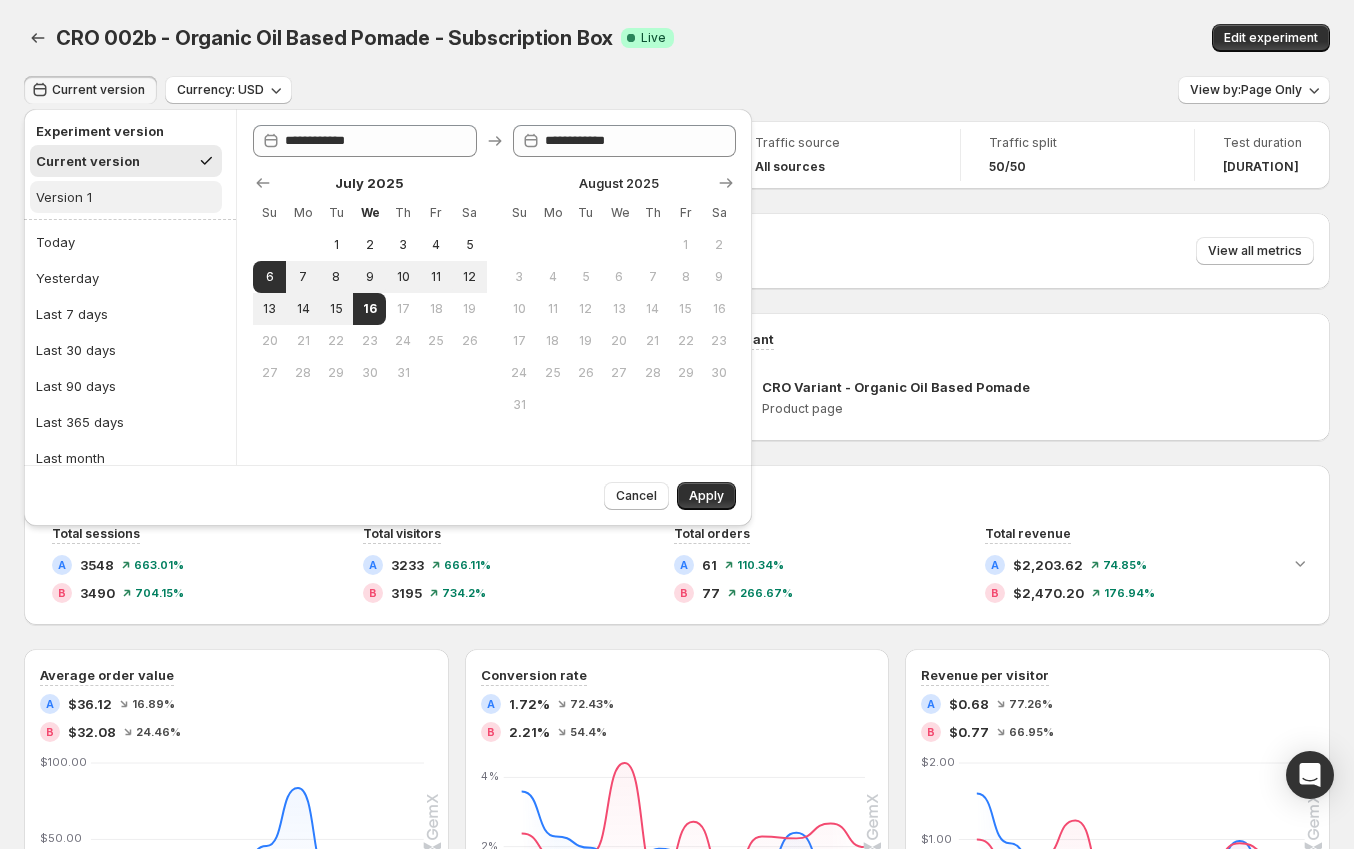 click on "Version 1" at bounding box center [126, 197] 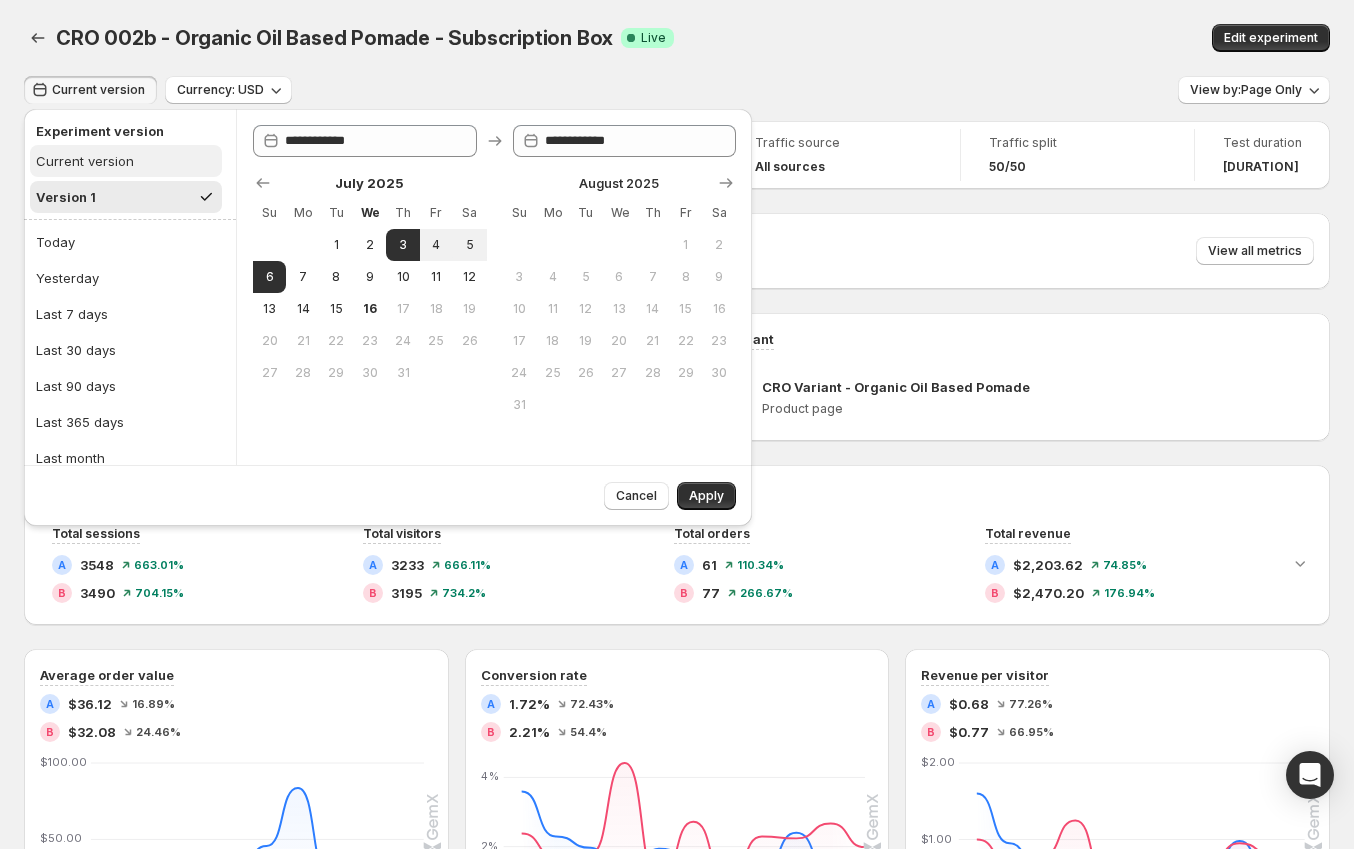 click on "Current version" at bounding box center [85, 161] 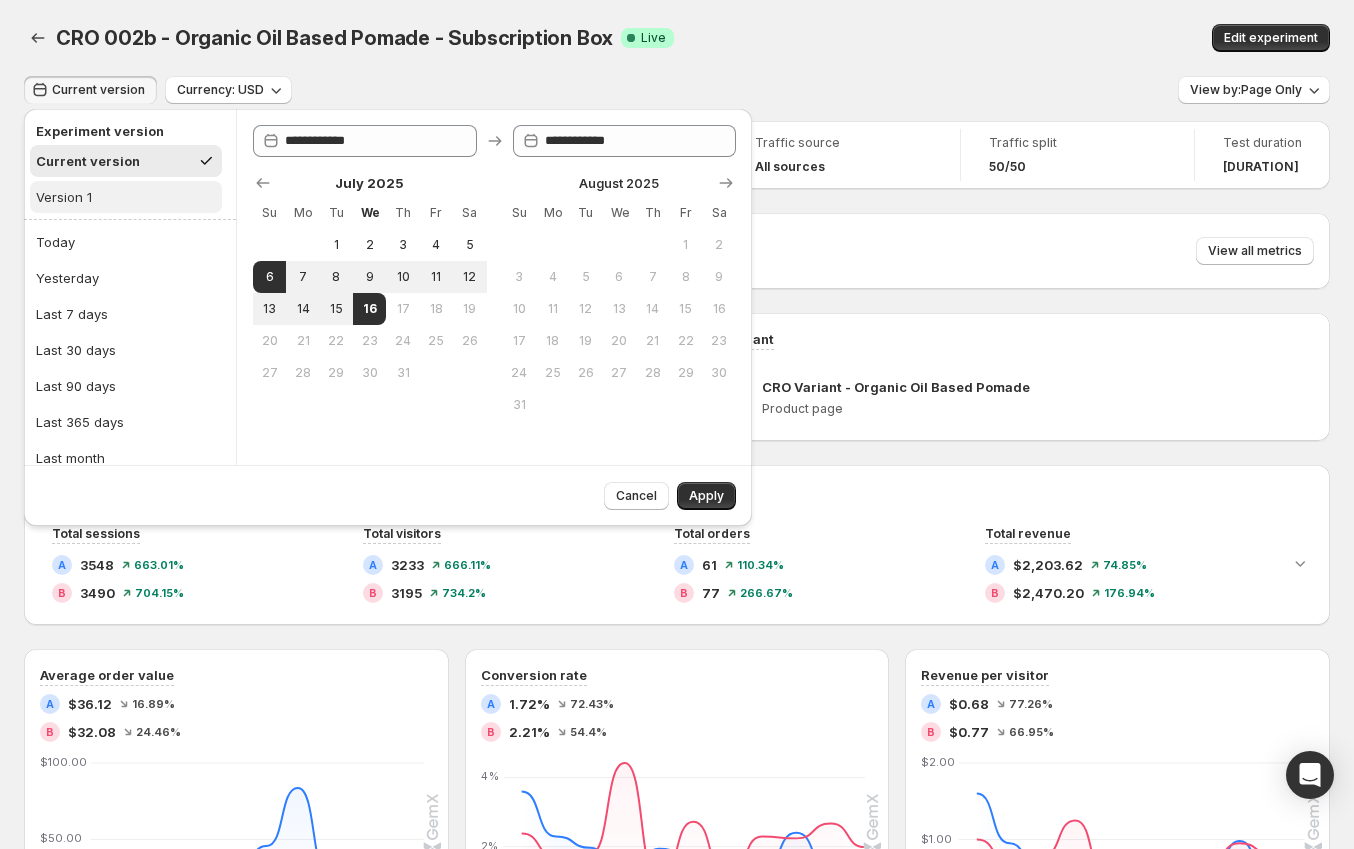 click on "Version 1" at bounding box center (126, 197) 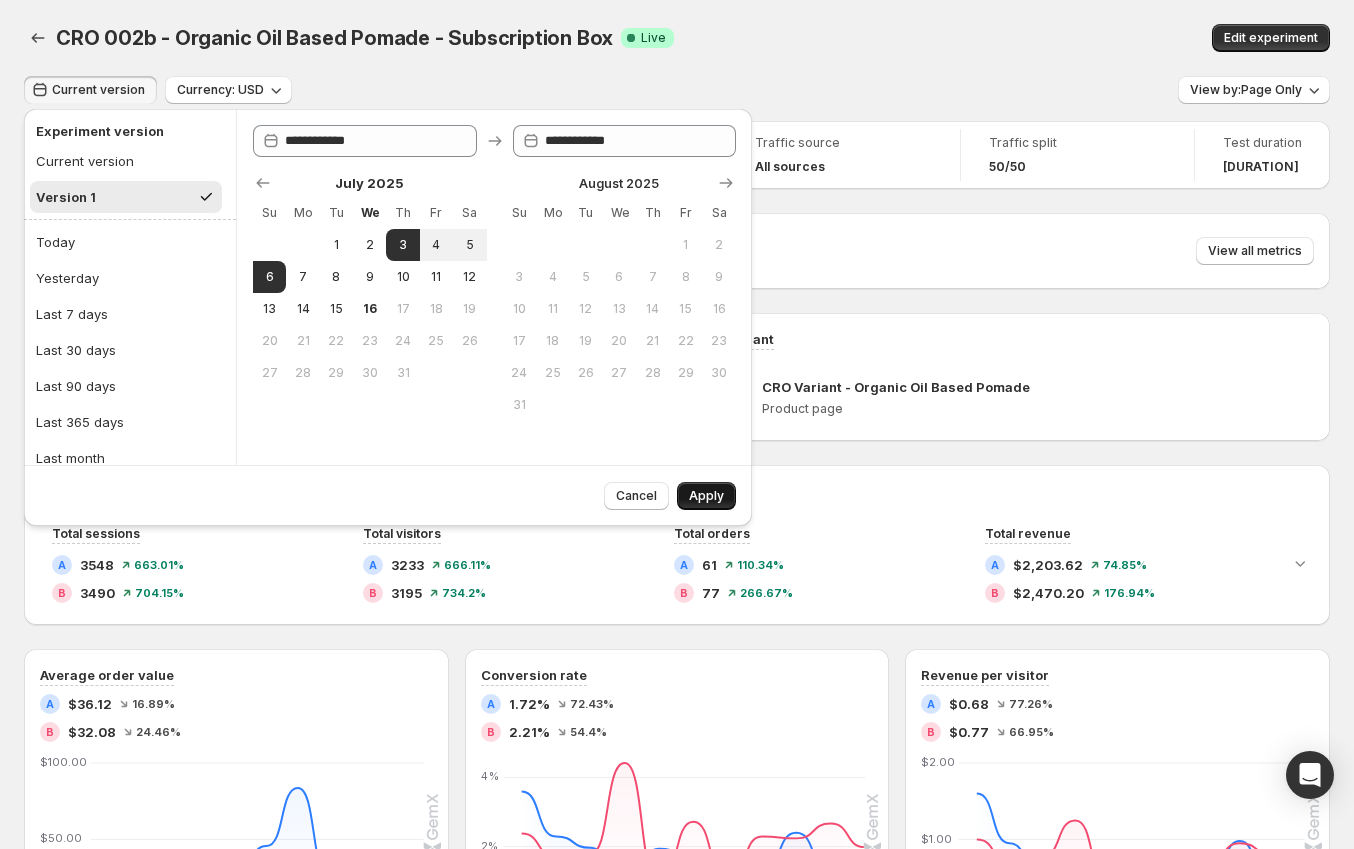 click on "Apply" at bounding box center [706, 496] 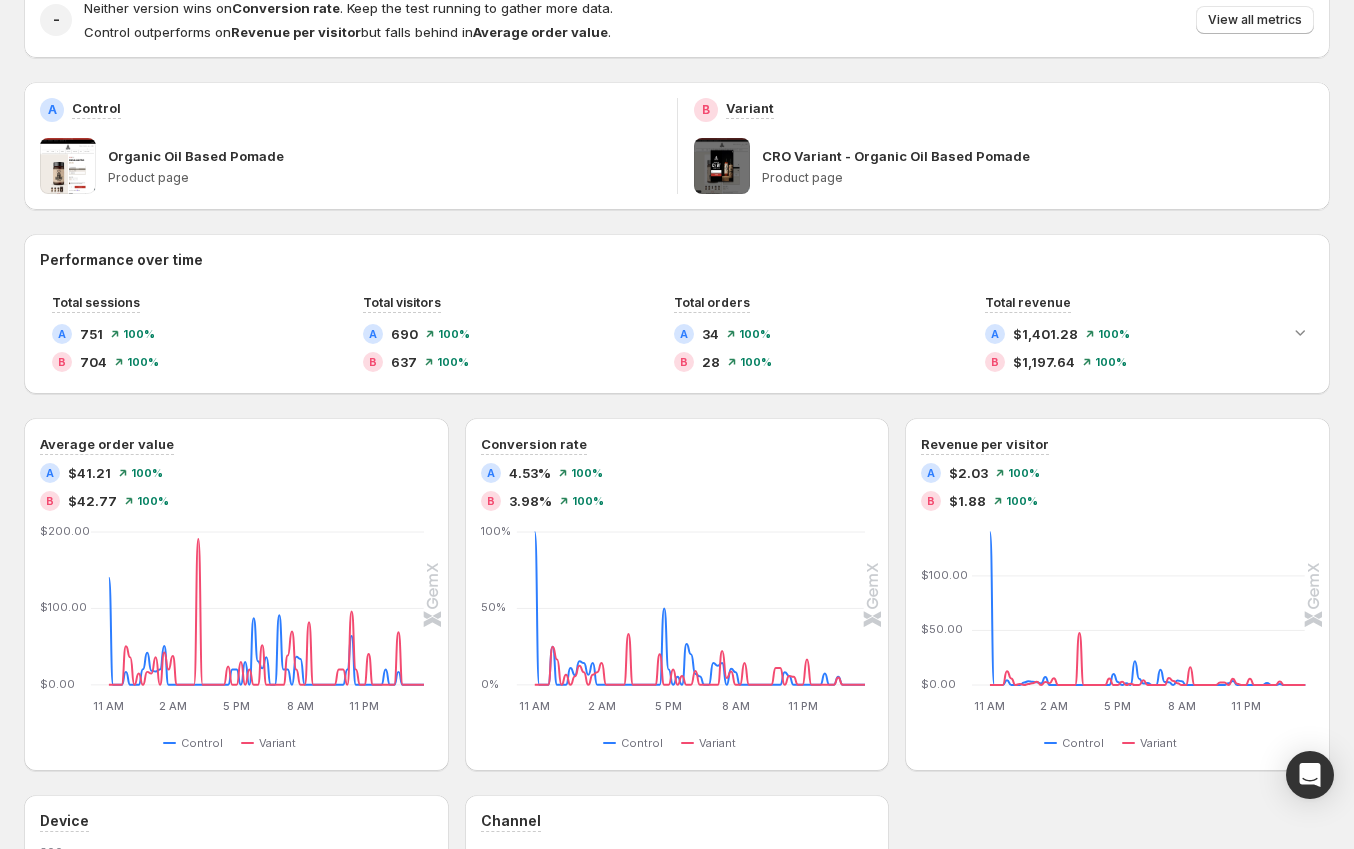 scroll, scrollTop: 244, scrollLeft: 0, axis: vertical 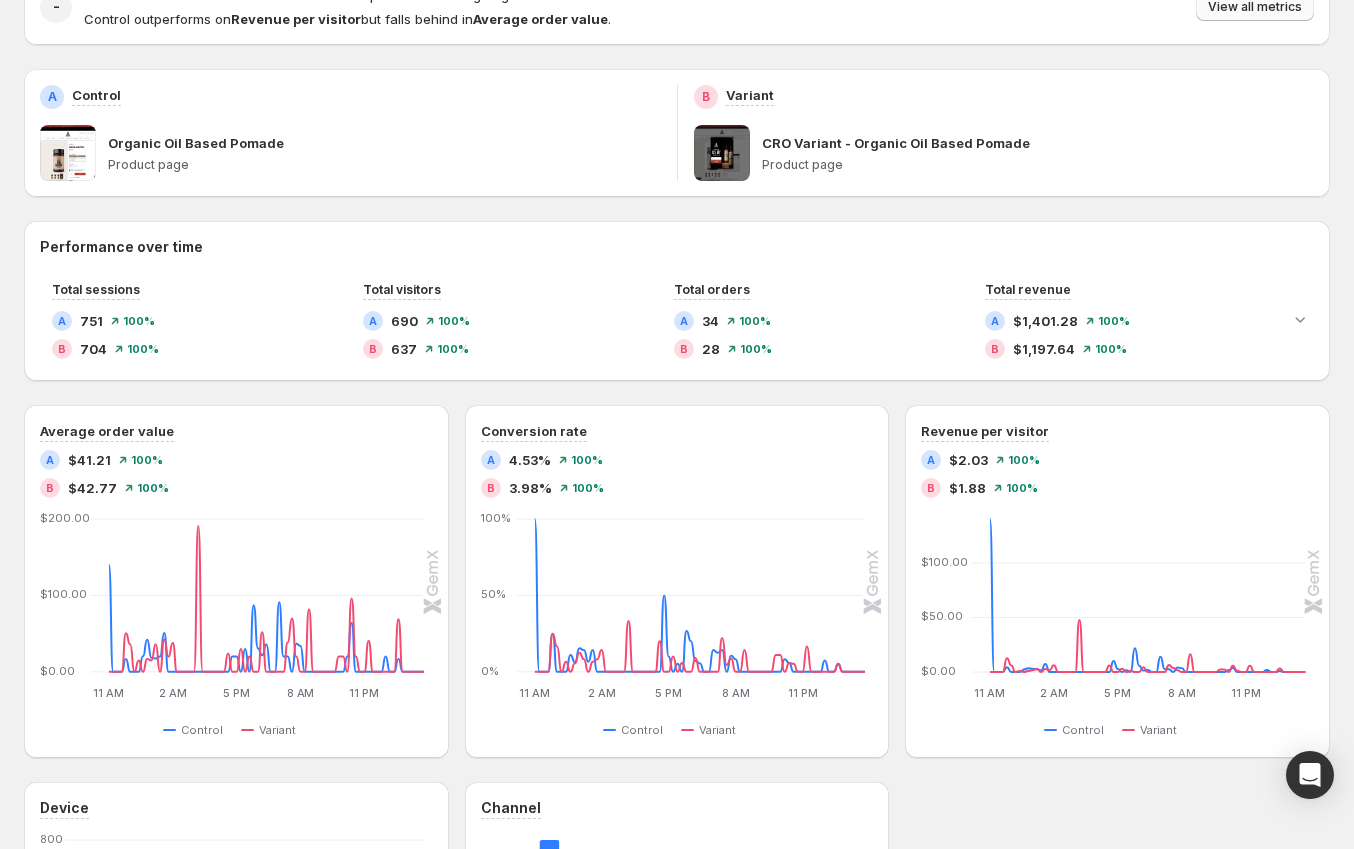click on "View all metrics" at bounding box center [1255, 7] 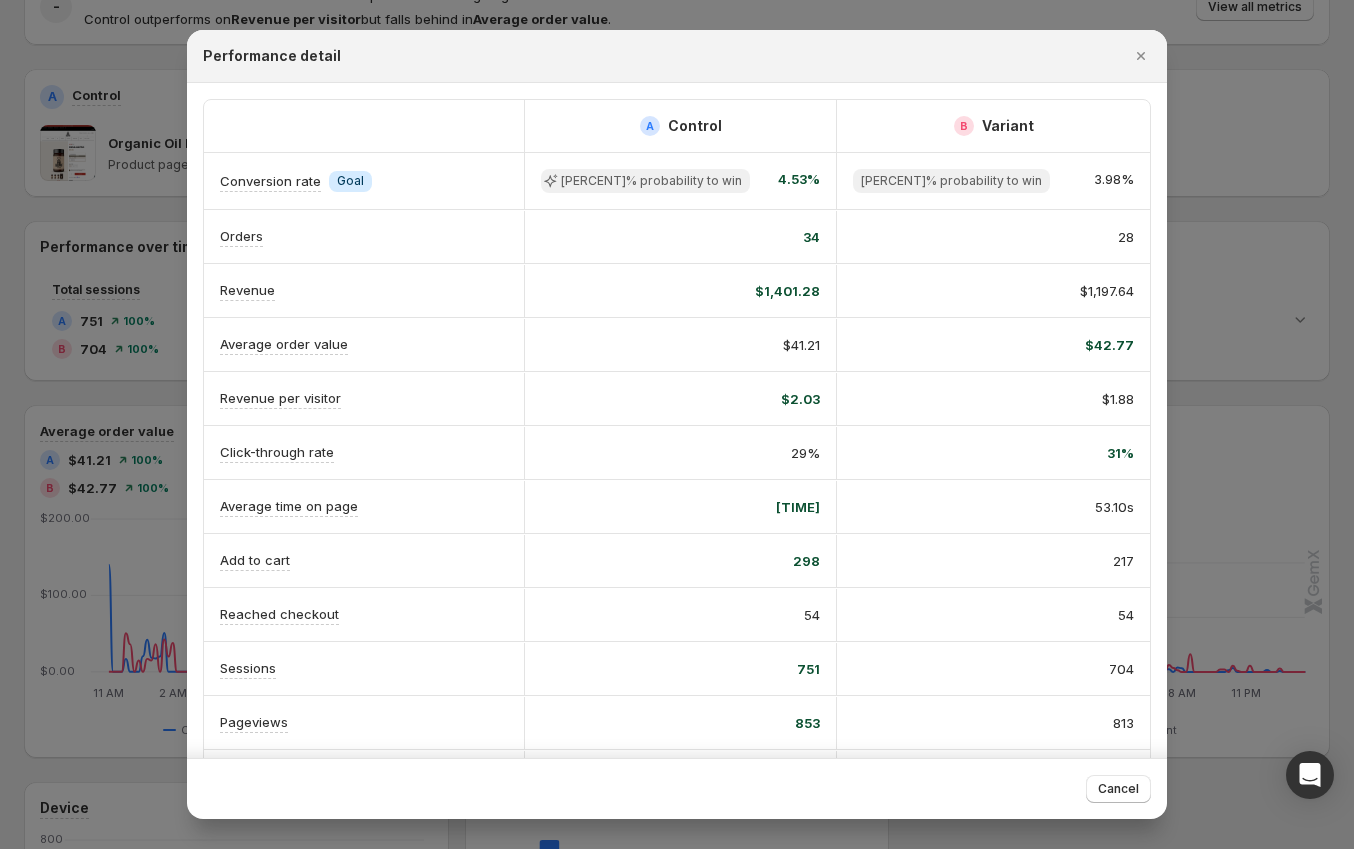 click at bounding box center [677, 424] 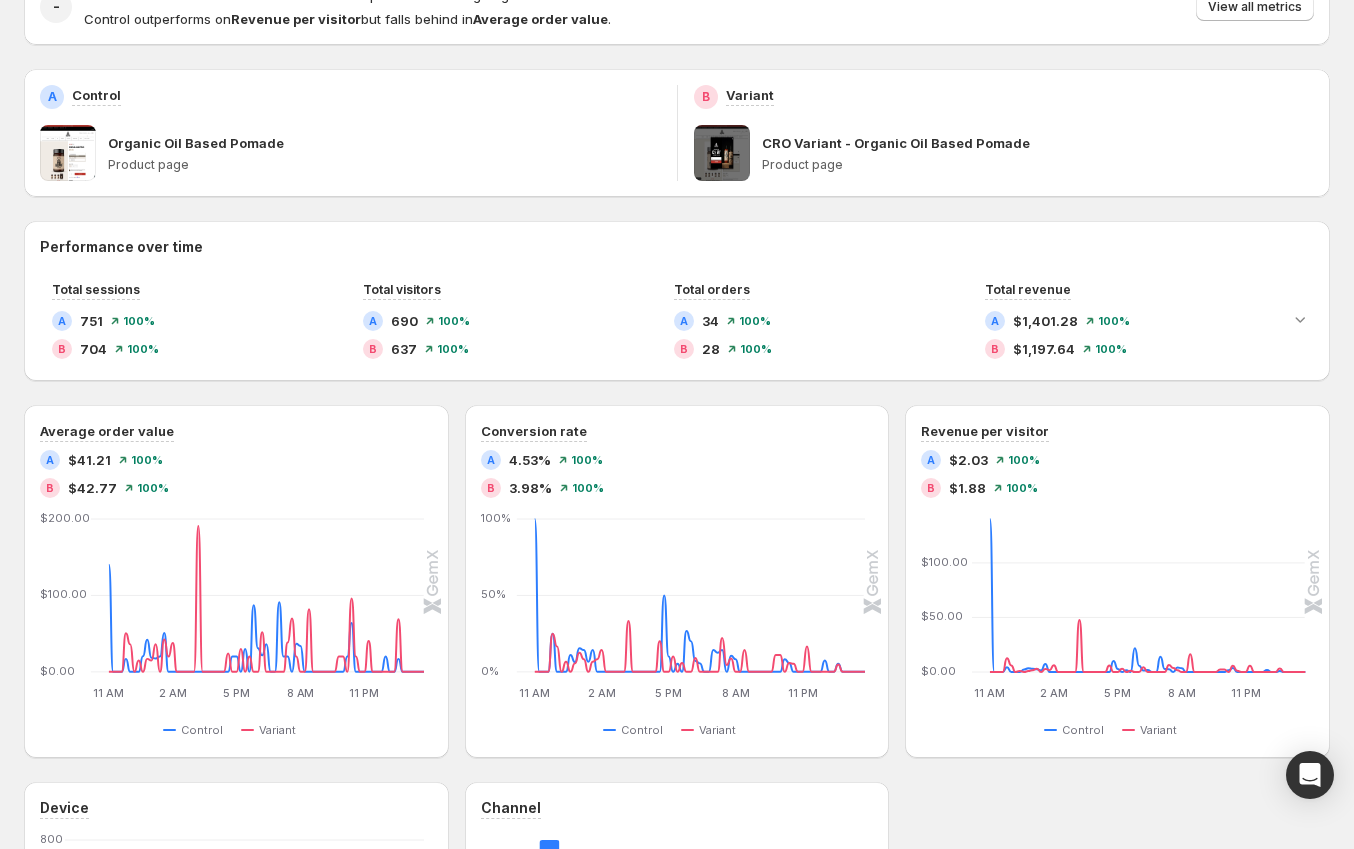 scroll, scrollTop: 0, scrollLeft: 0, axis: both 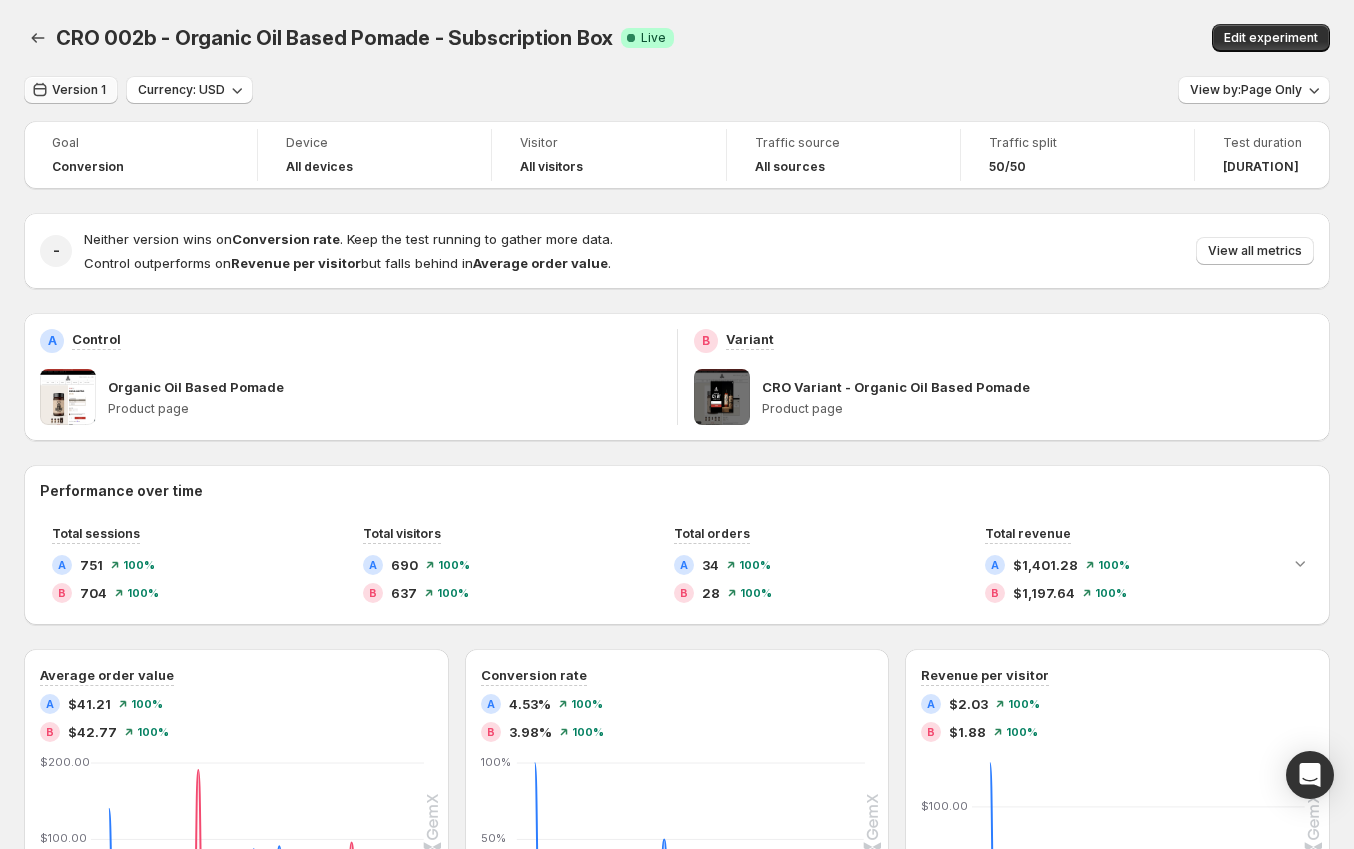 click on "Version 1" at bounding box center [79, 90] 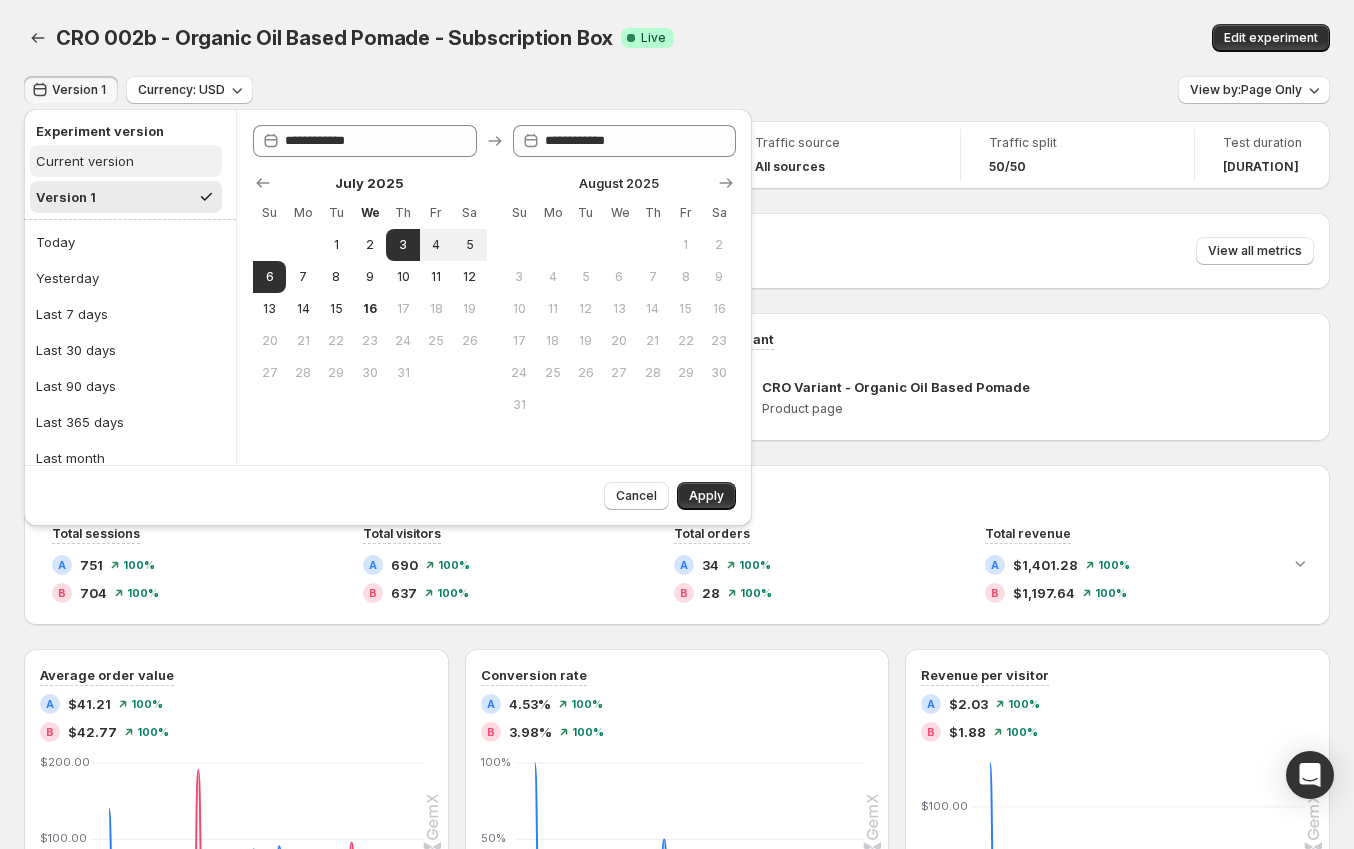 click on "Current version" at bounding box center (85, 161) 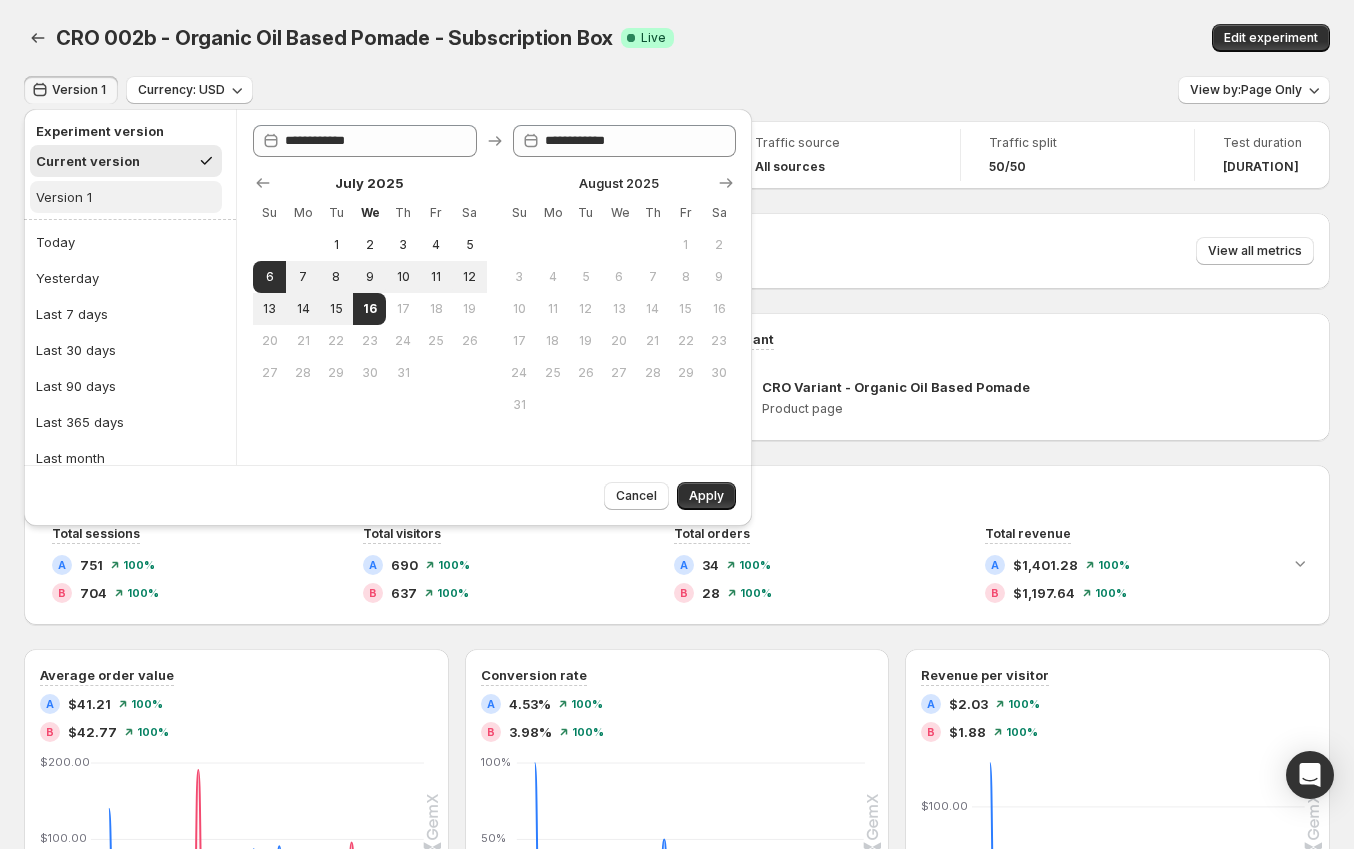 click on "Version 1" at bounding box center (126, 197) 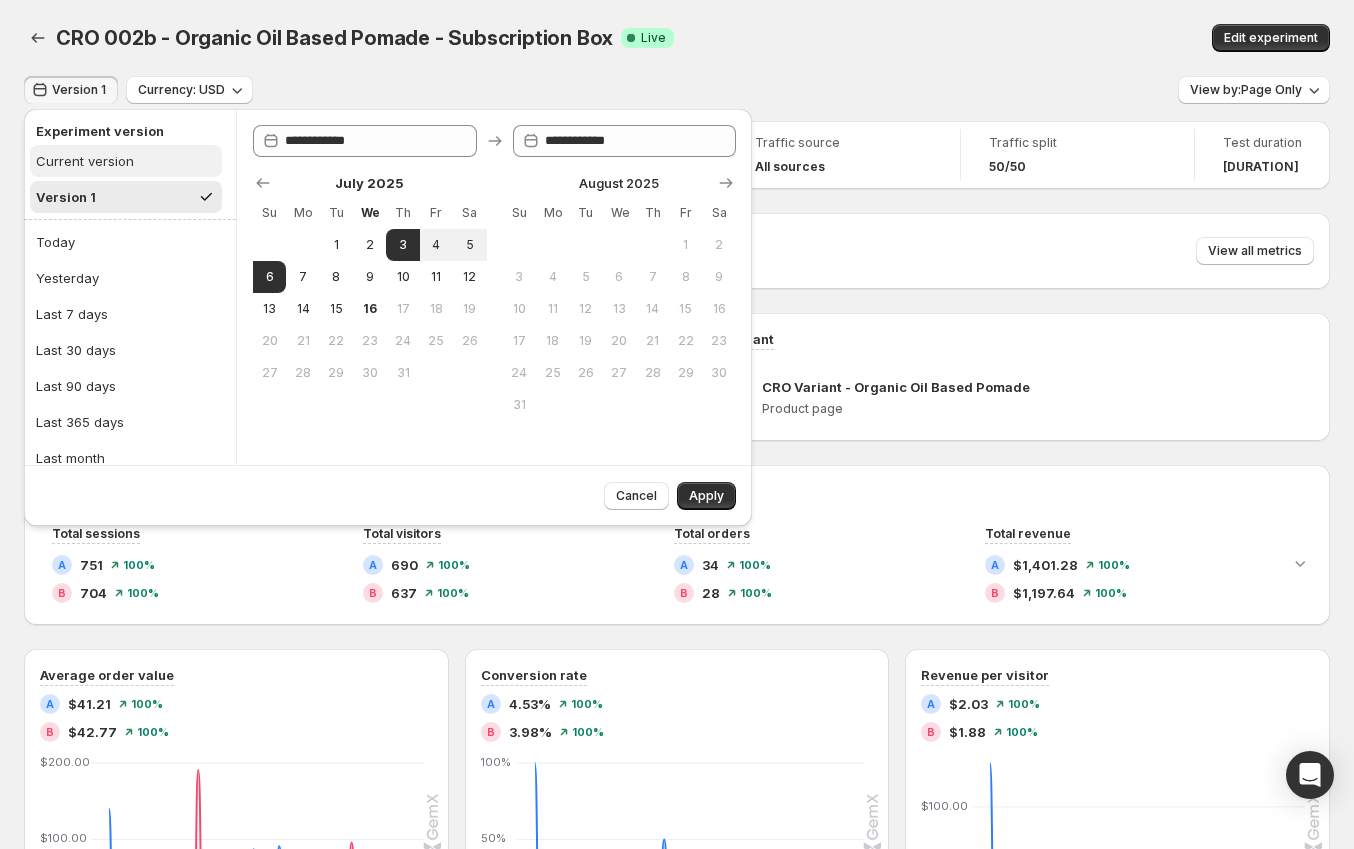 drag, startPoint x: 122, startPoint y: 163, endPoint x: 178, endPoint y: 176, distance: 57.48913 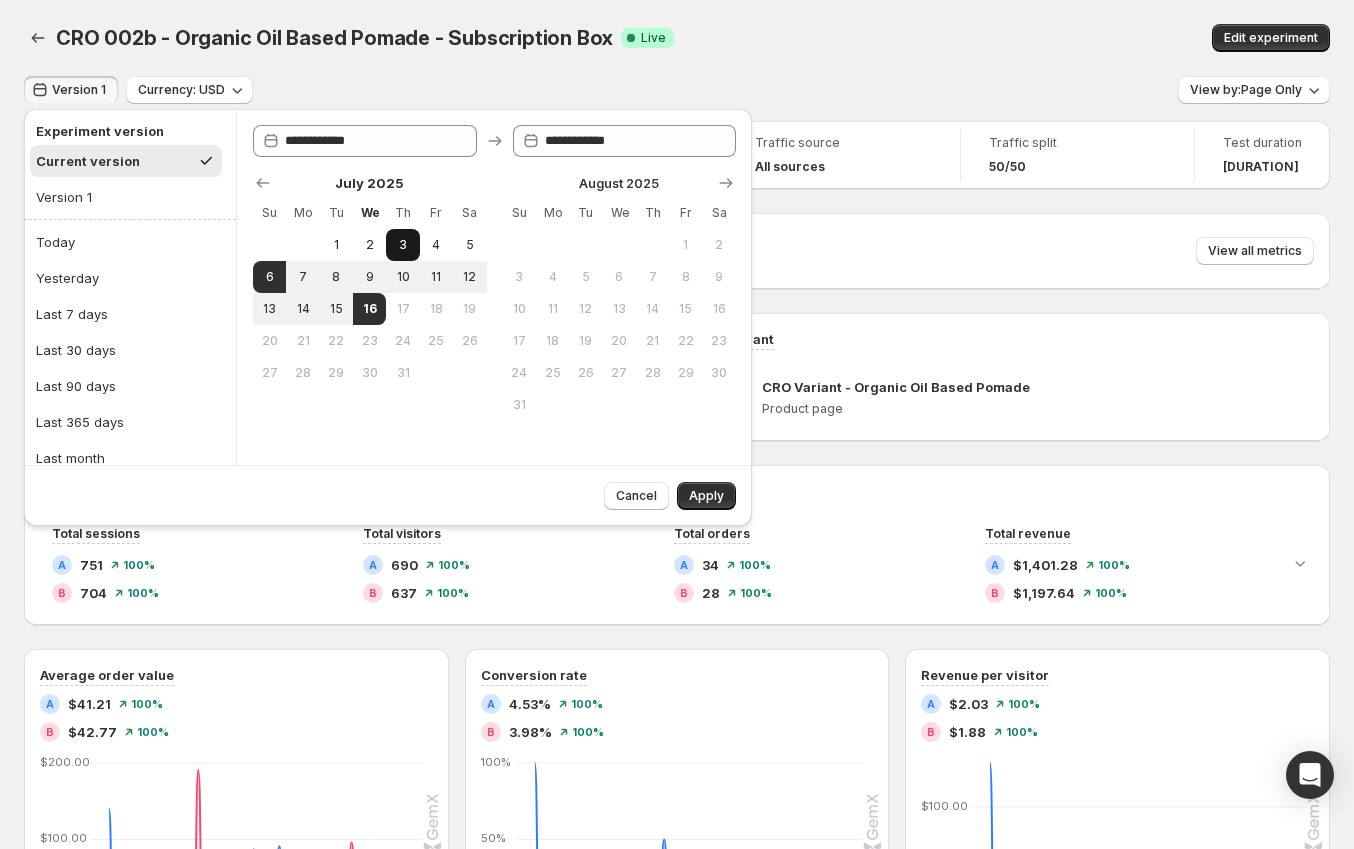 click on "3" at bounding box center [402, 245] 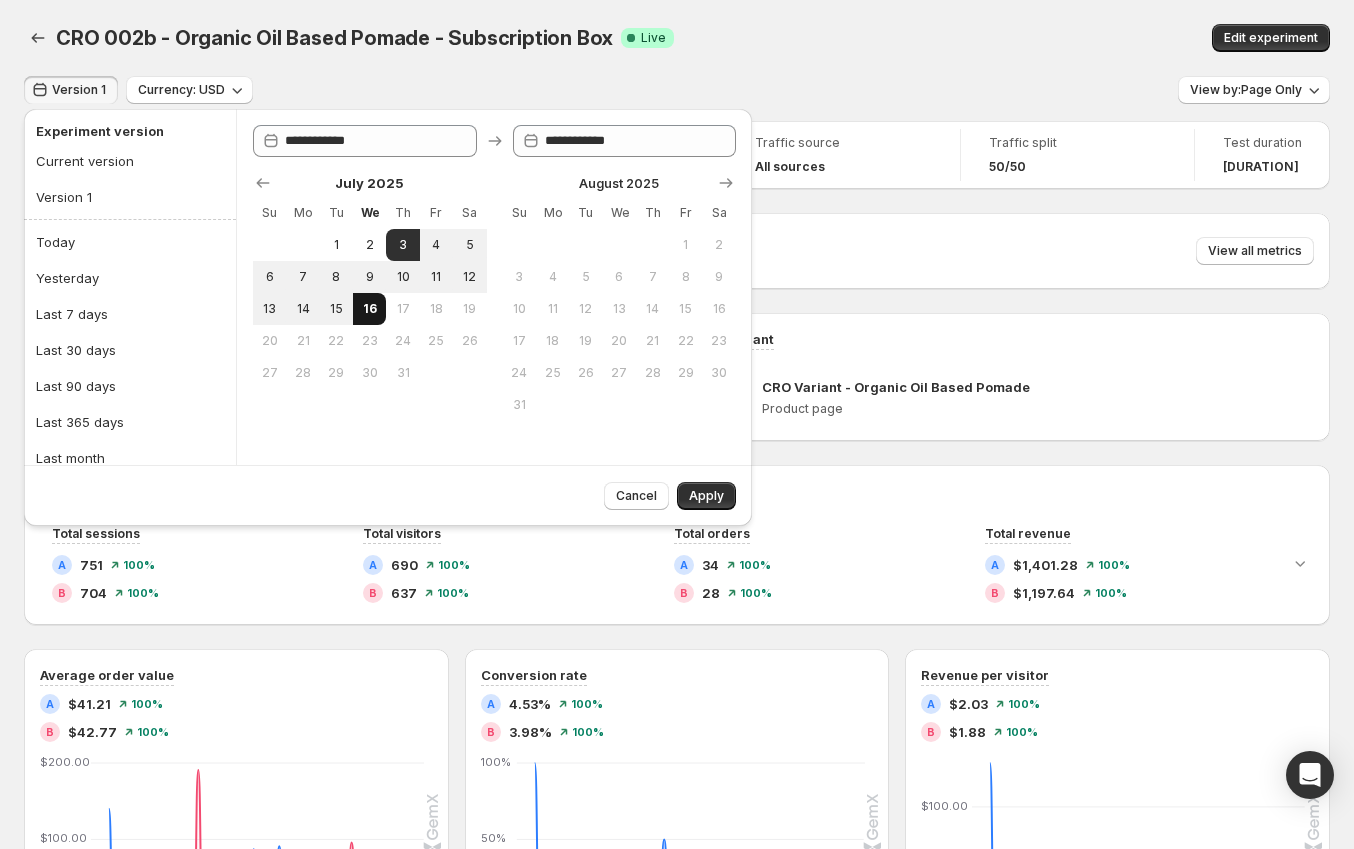 click on "16" at bounding box center (369, 309) 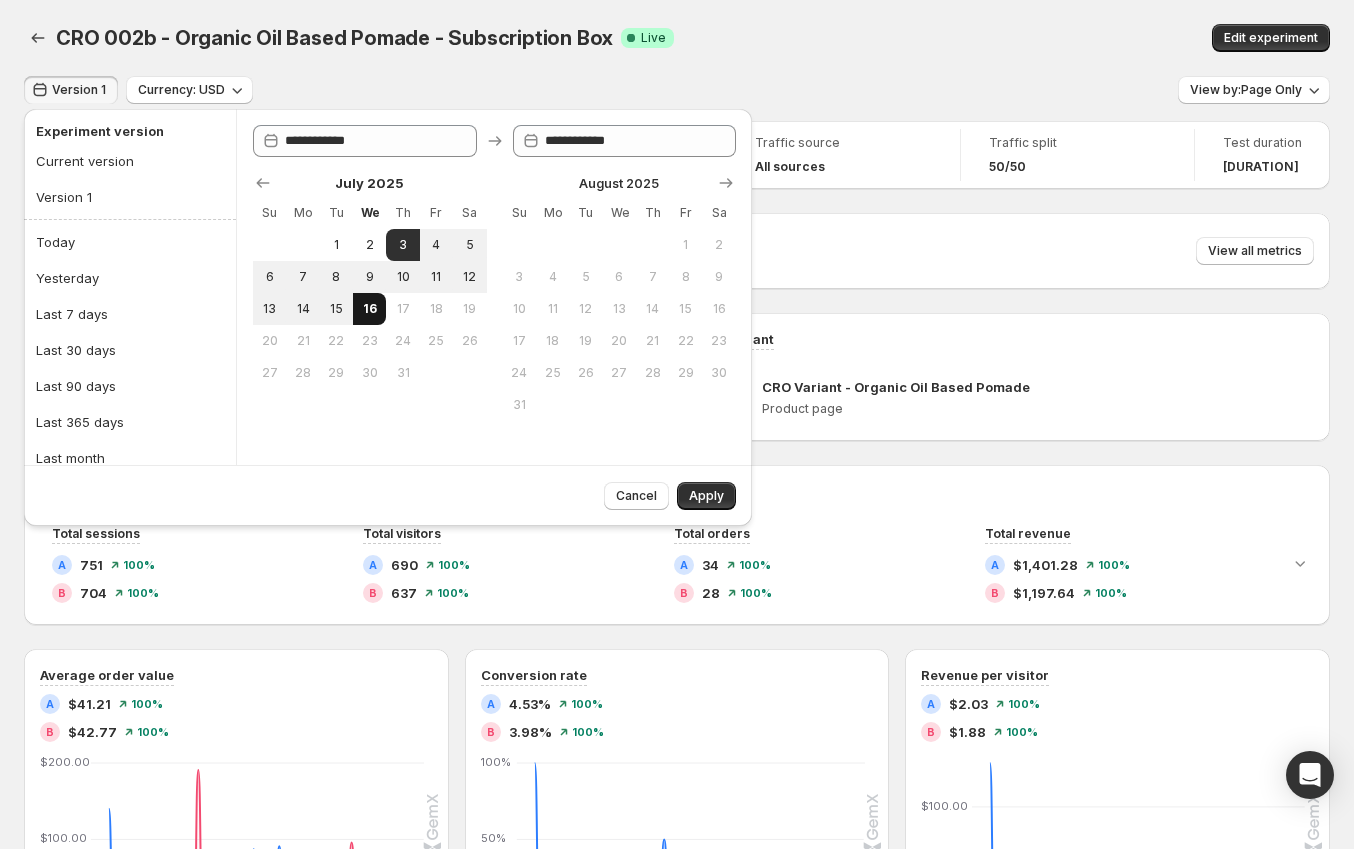 type on "**********" 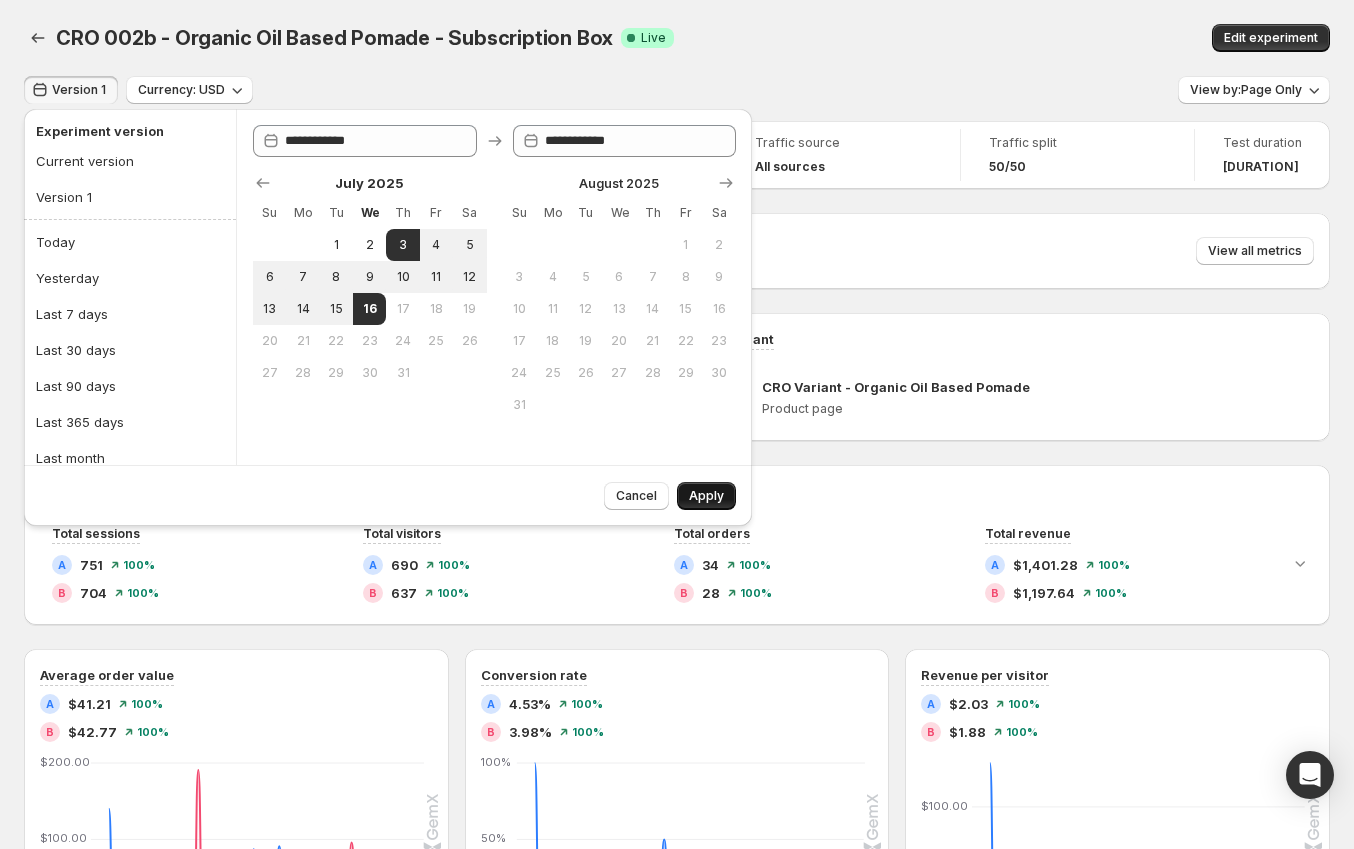 click on "Apply" at bounding box center (706, 496) 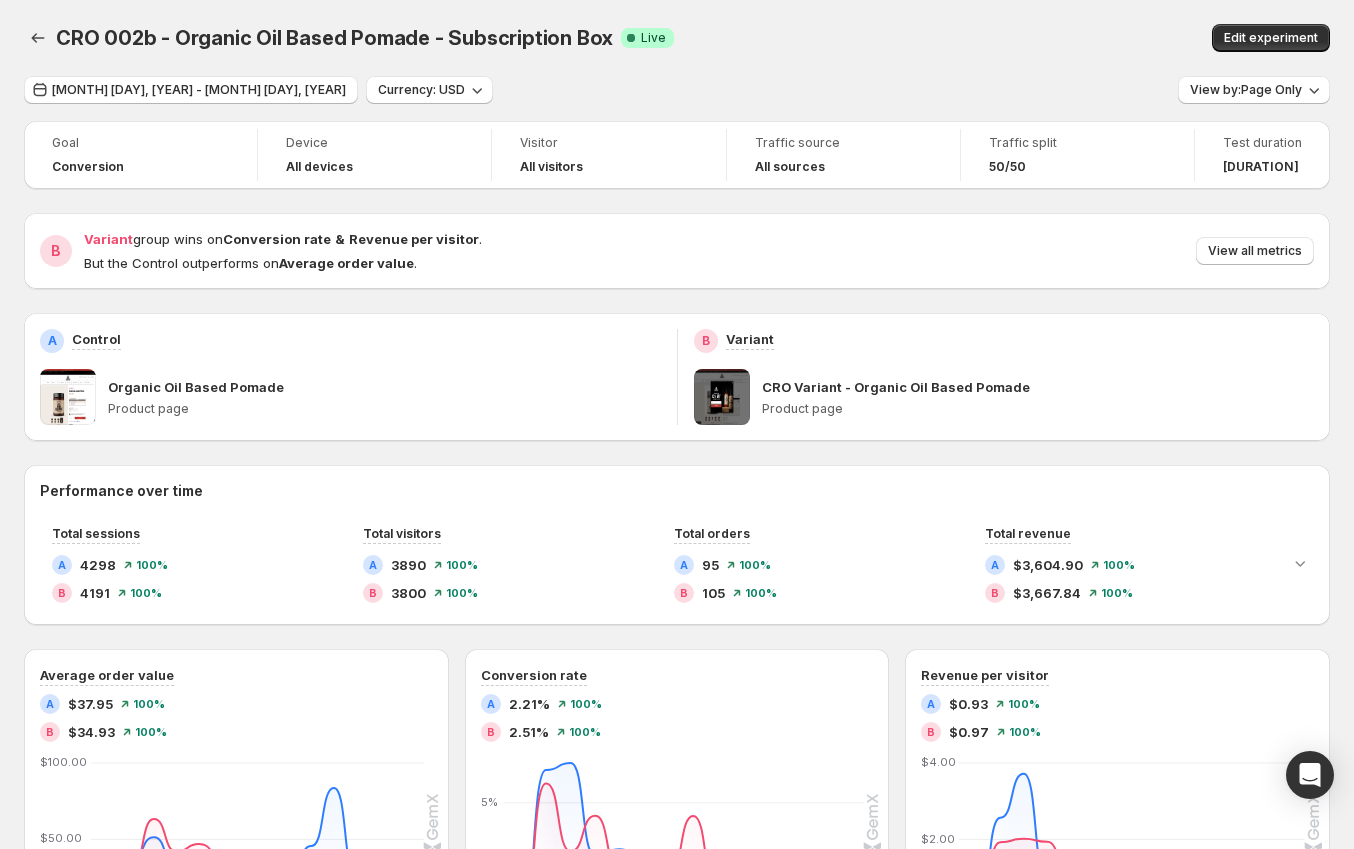click on "Variant  group wins on  Conversion rate   &   Revenue per visitor . But the Control outperforms on  Average order value . View all metrics" at bounding box center (699, 251) 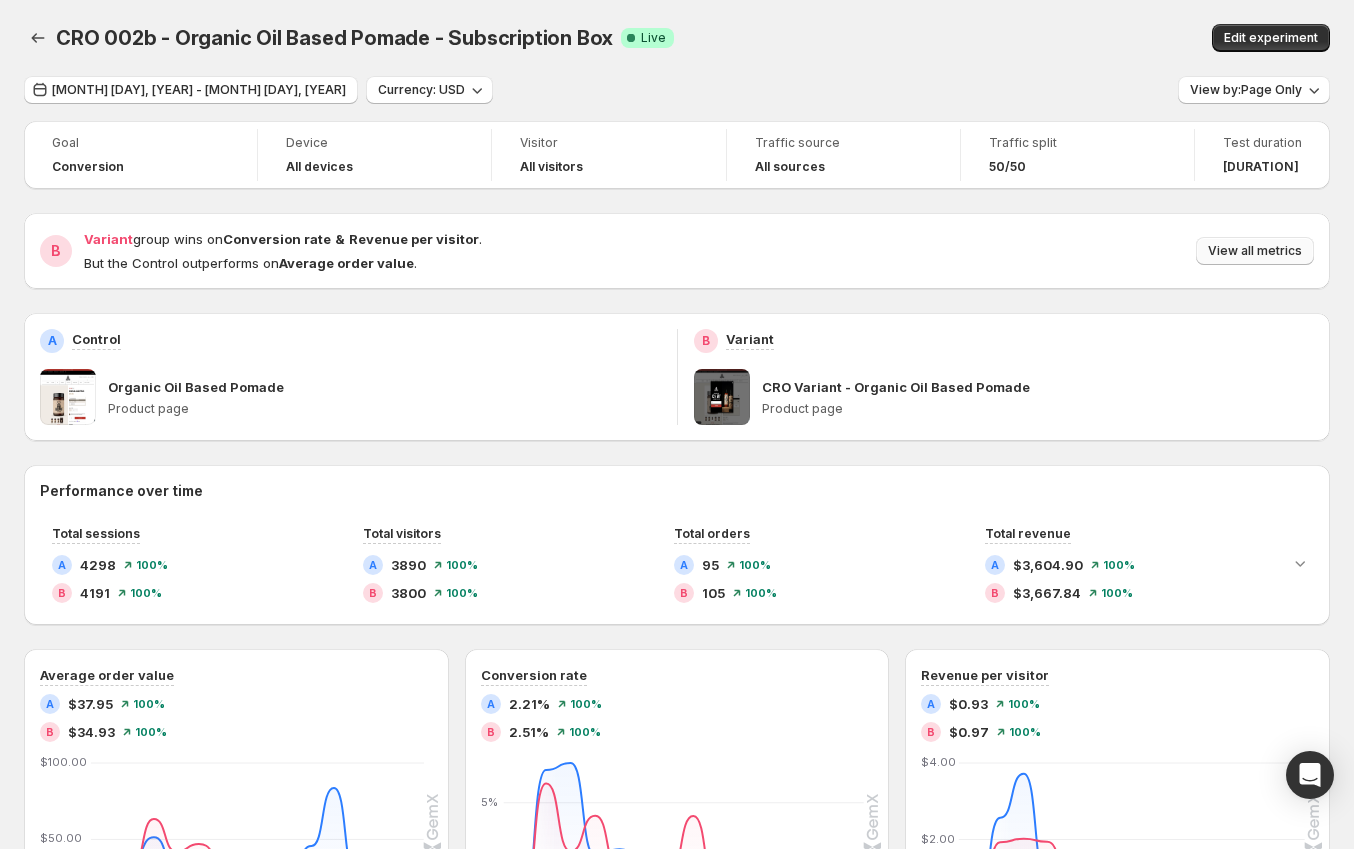 click on "View all metrics" at bounding box center [1255, 251] 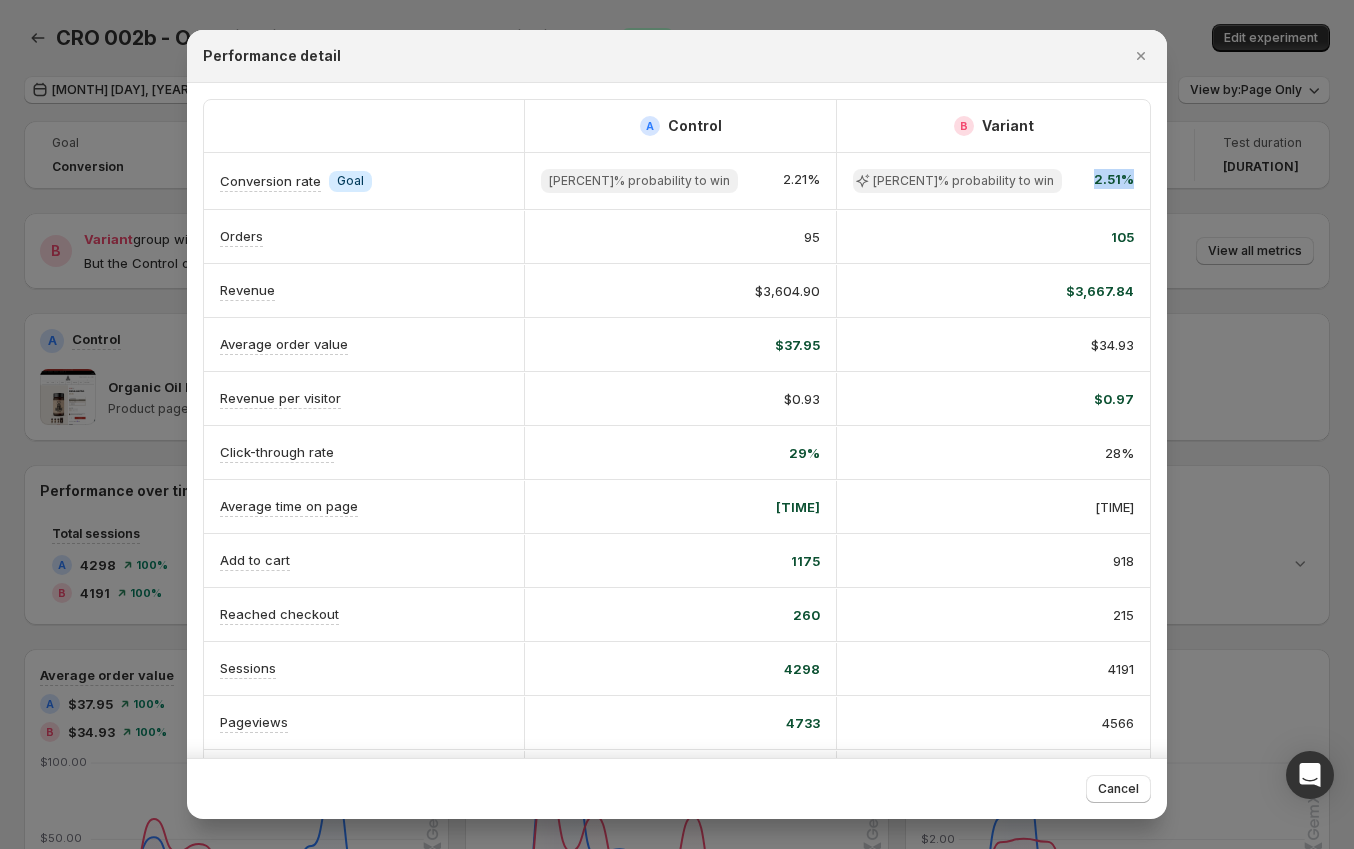 scroll, scrollTop: 0, scrollLeft: 11, axis: horizontal 